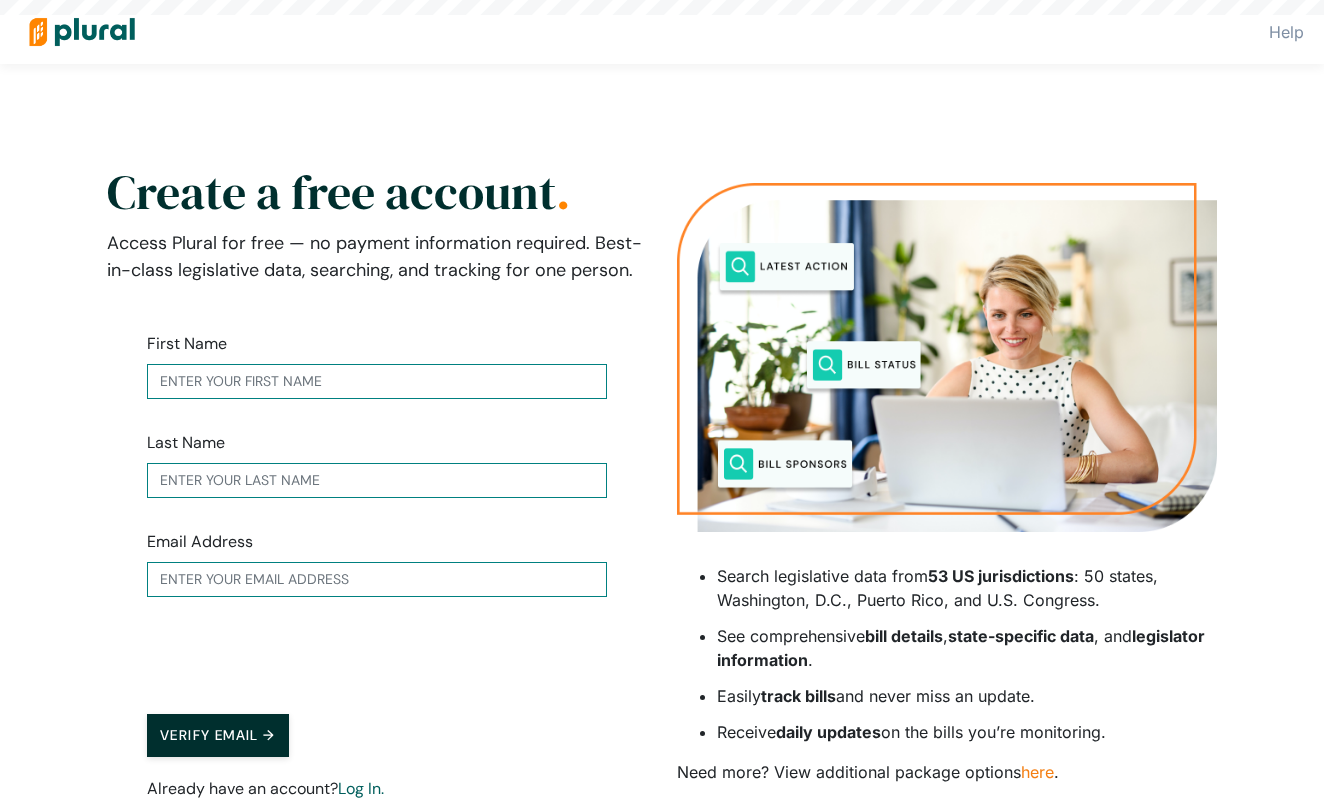 scroll, scrollTop: 0, scrollLeft: 0, axis: both 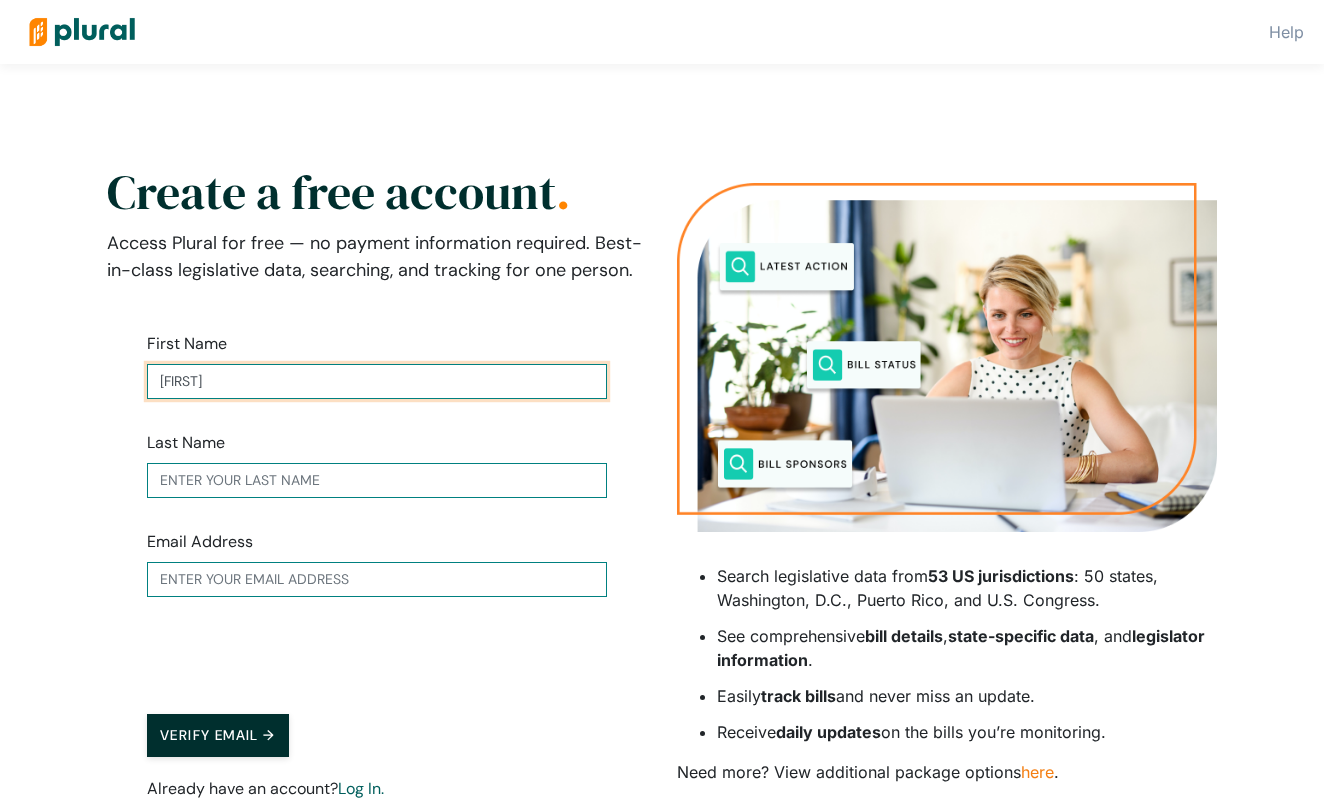 type on "[FIRST]" 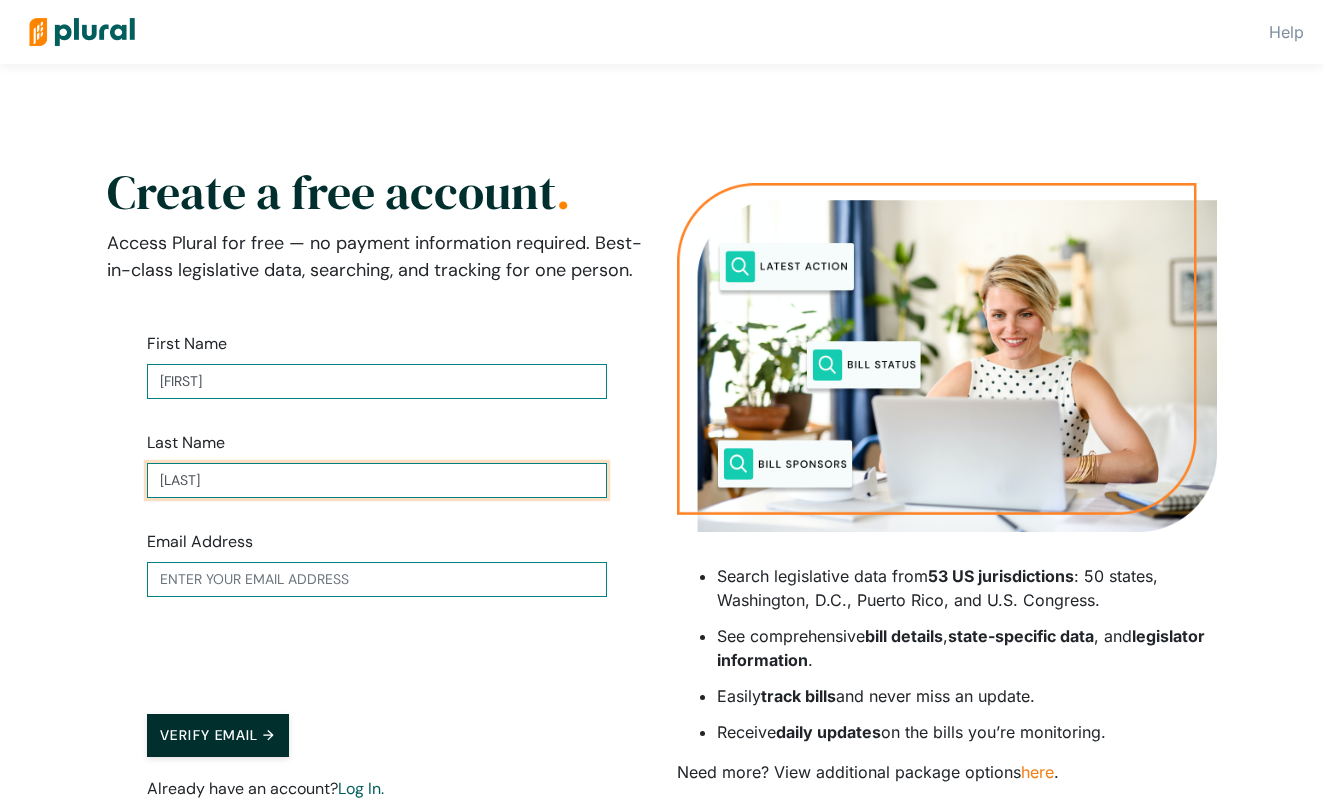 type on "[LAST]" 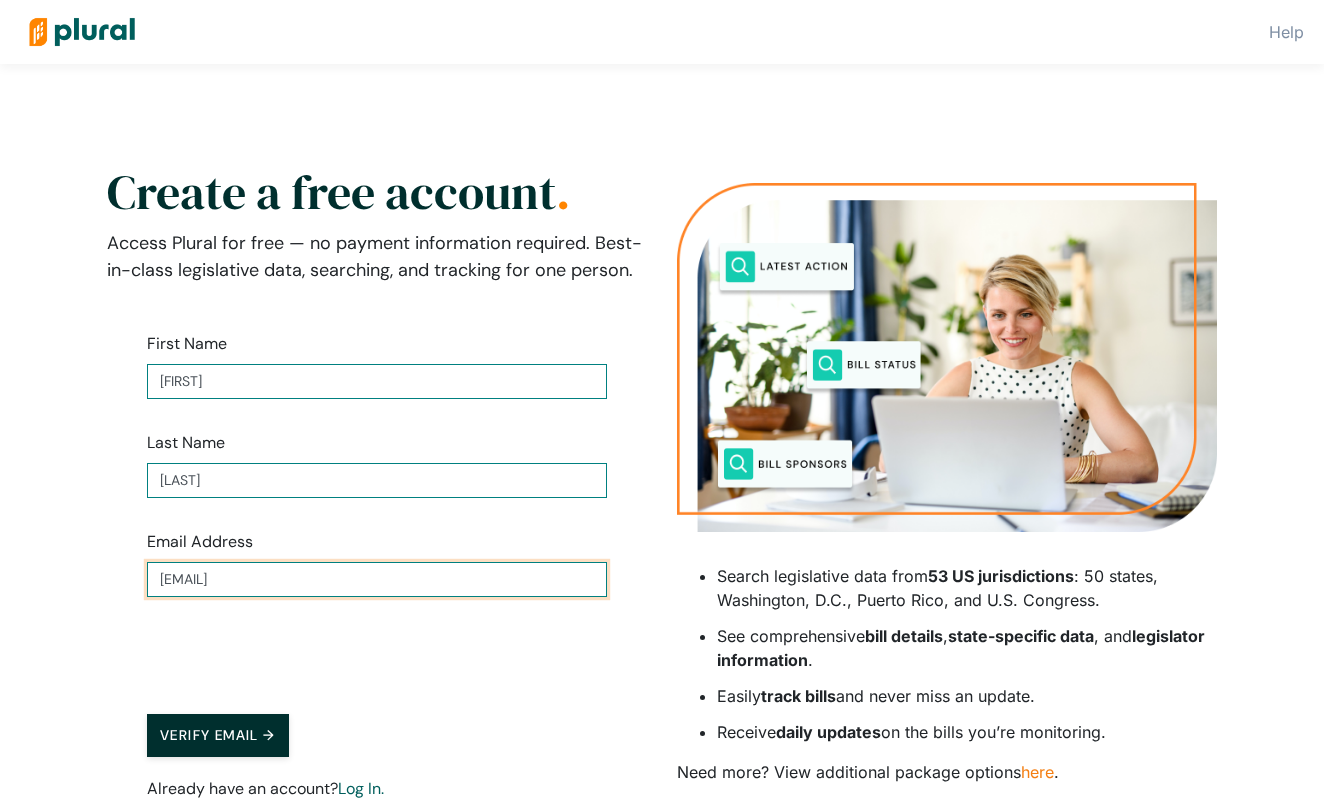 type on "[EMAIL]" 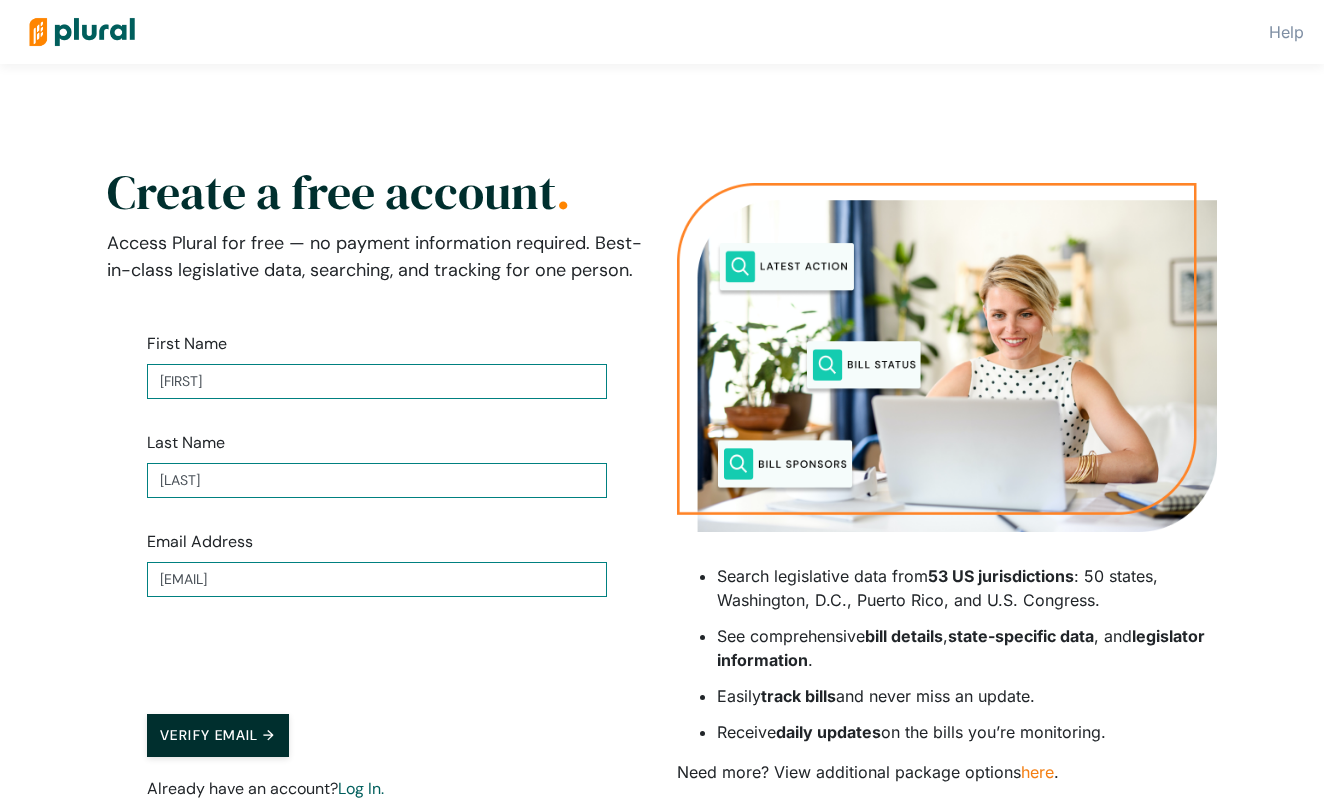 scroll, scrollTop: 136, scrollLeft: 0, axis: vertical 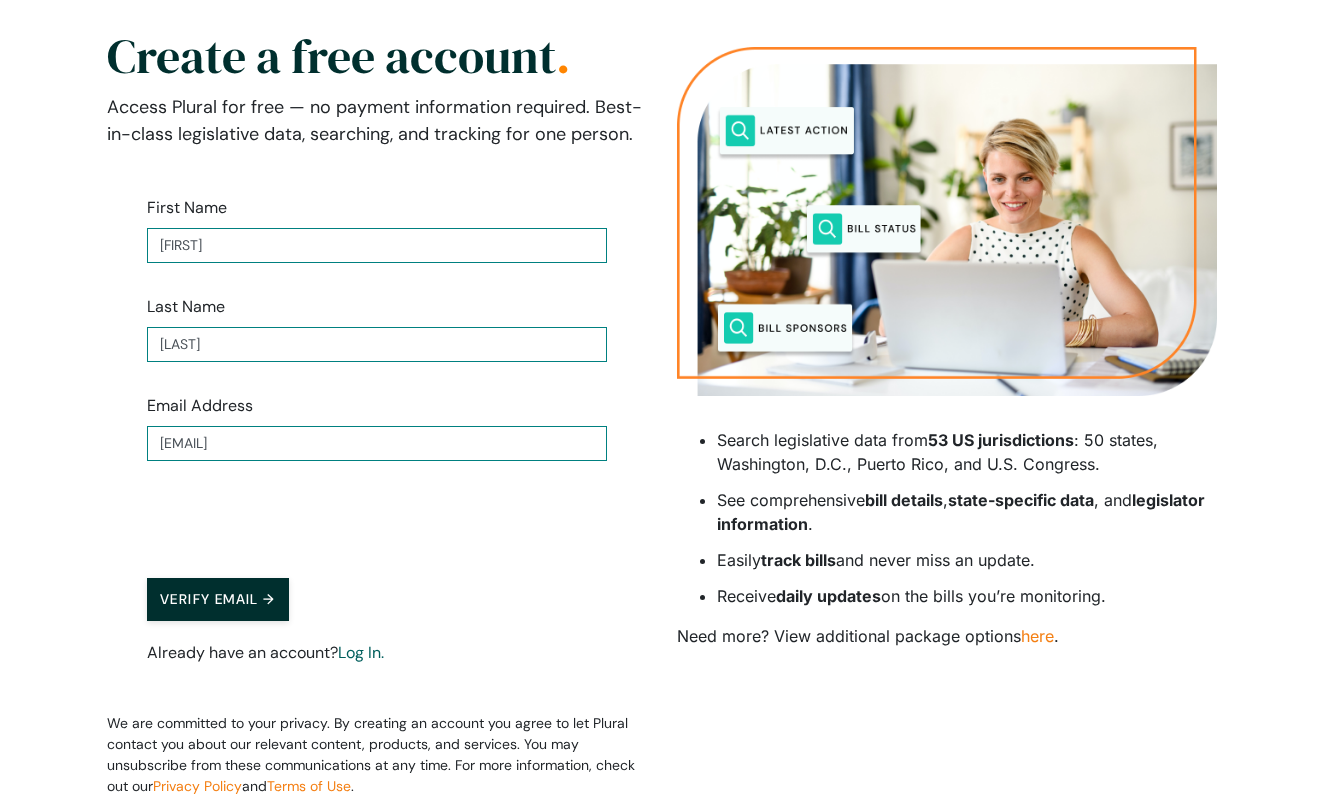click on "Verify Email →" at bounding box center (218, 599) 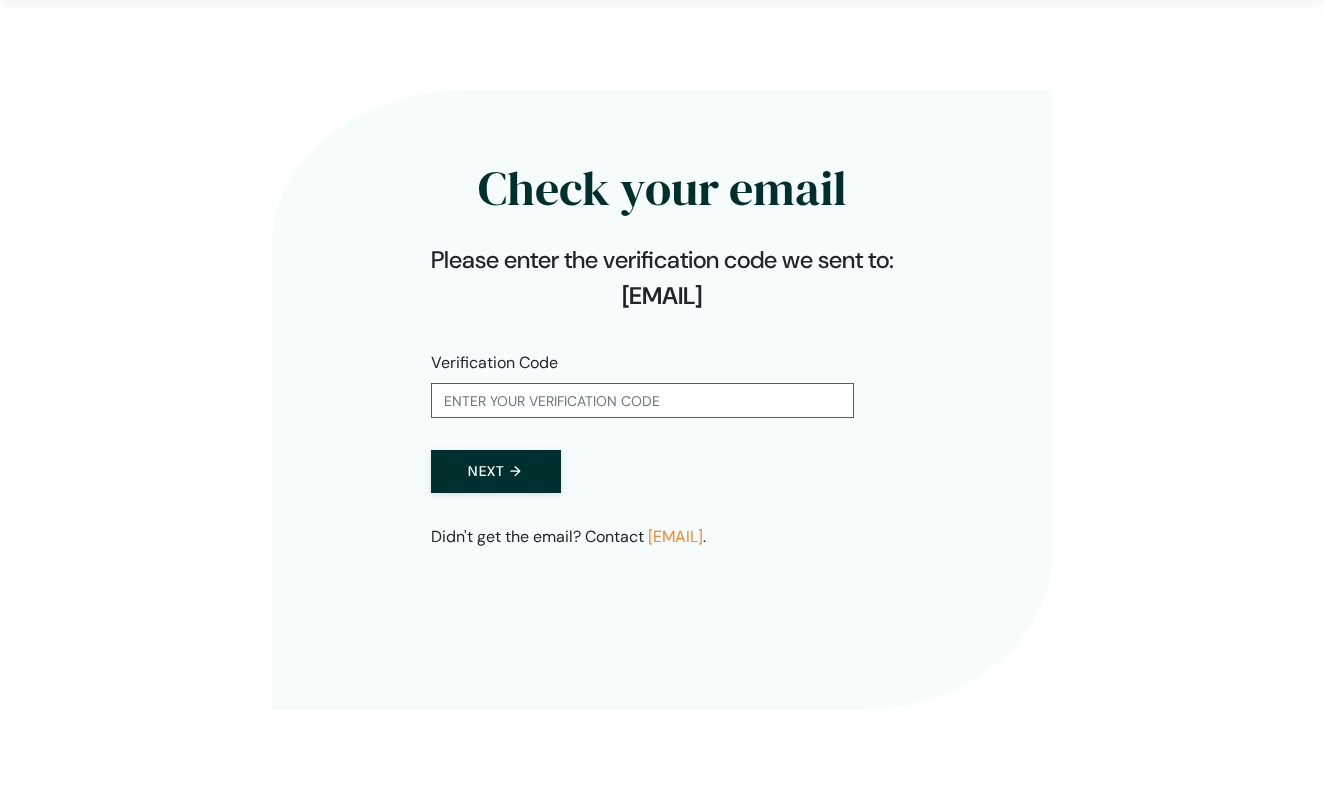 scroll, scrollTop: 64, scrollLeft: 0, axis: vertical 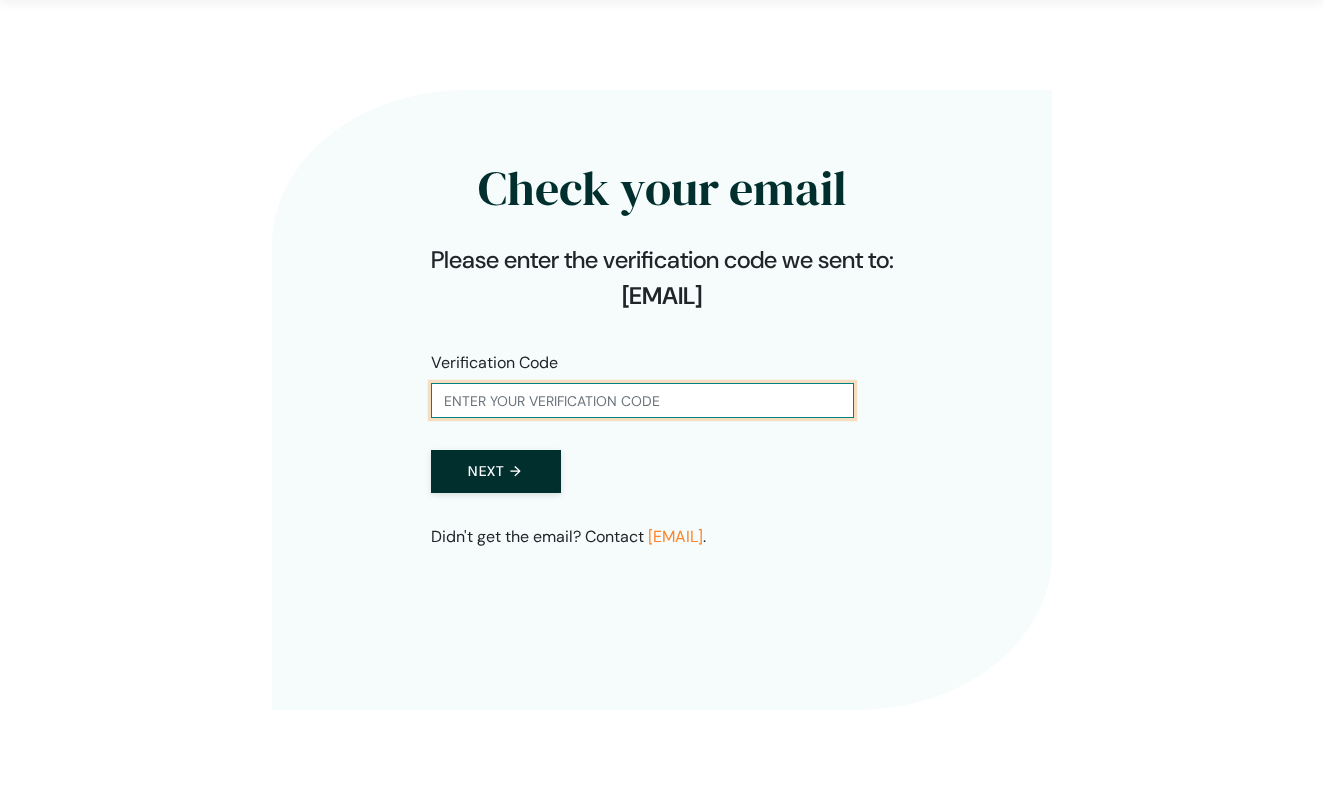 click at bounding box center [642, 400] 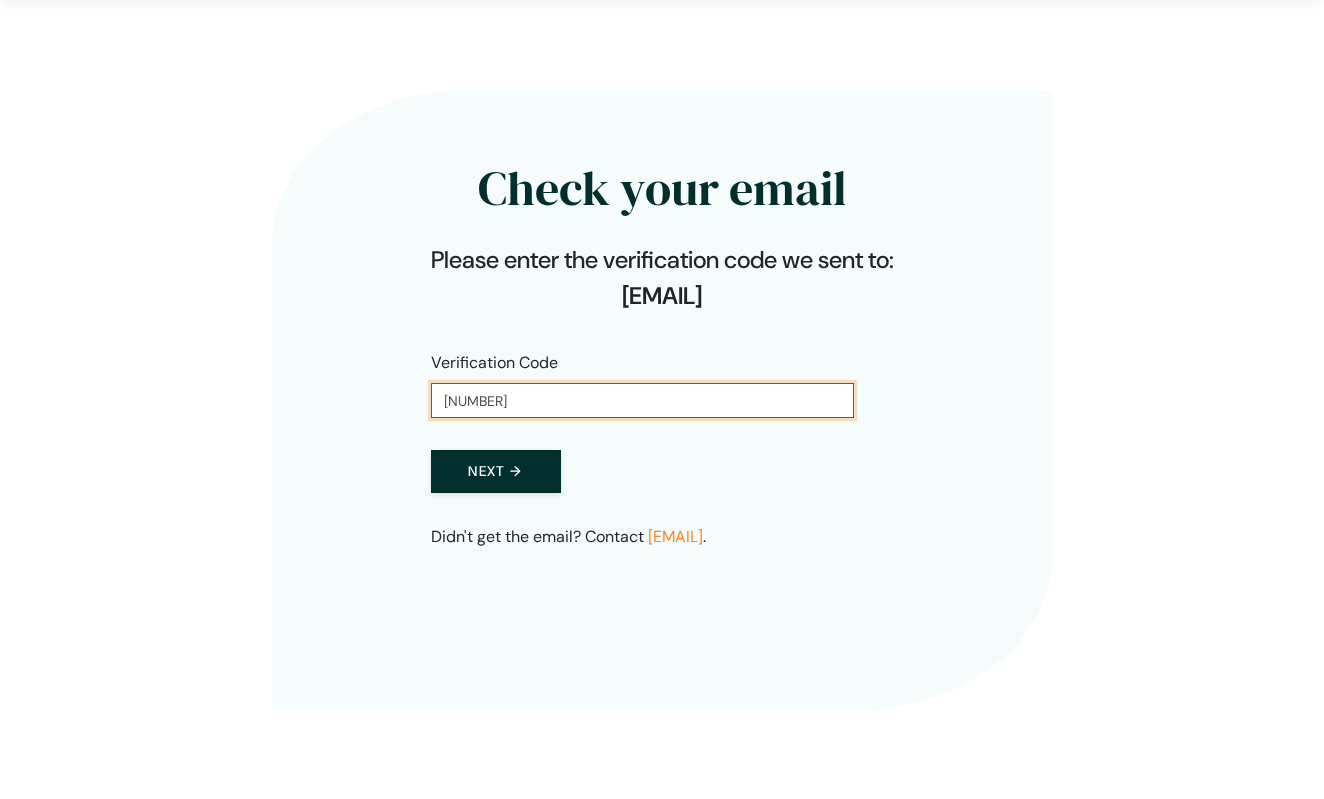 type on "[NUMBER]" 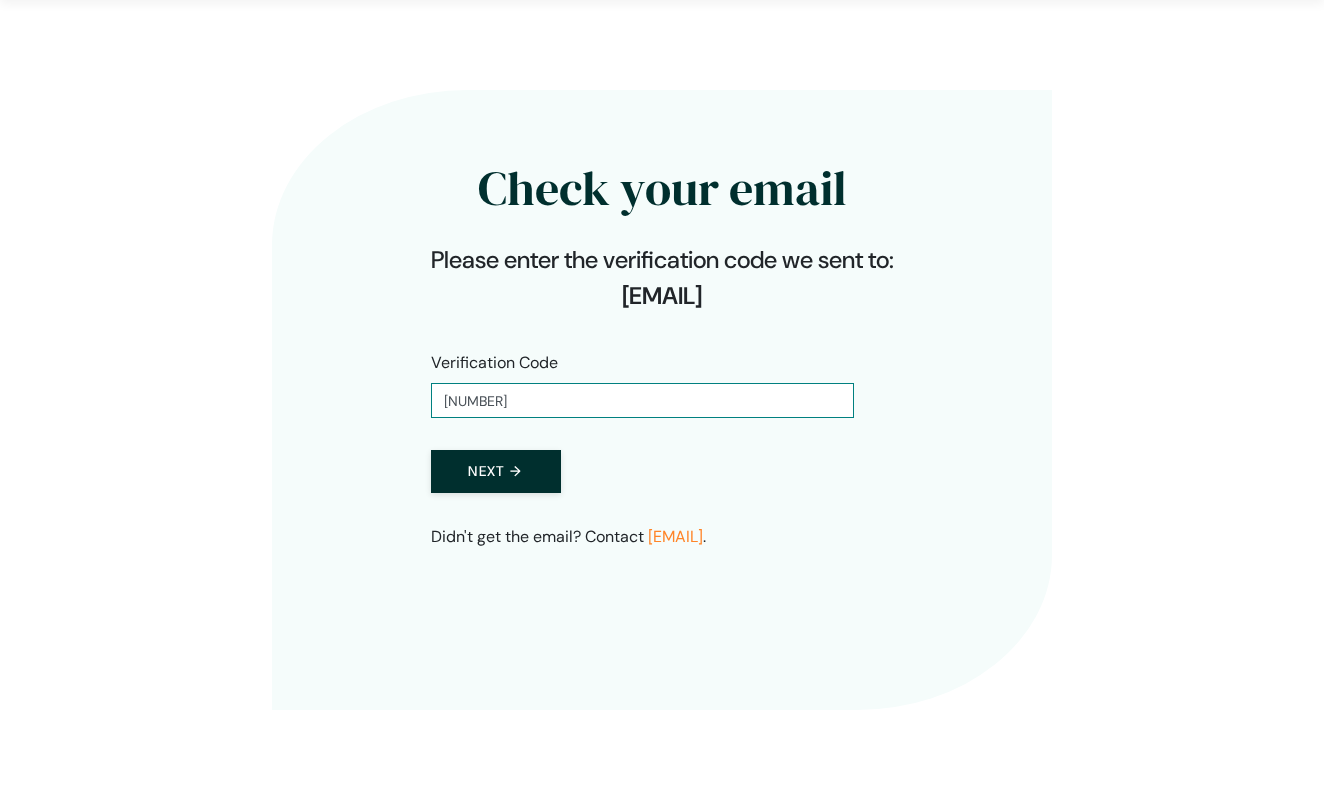 click on "Next →" at bounding box center (496, 471) 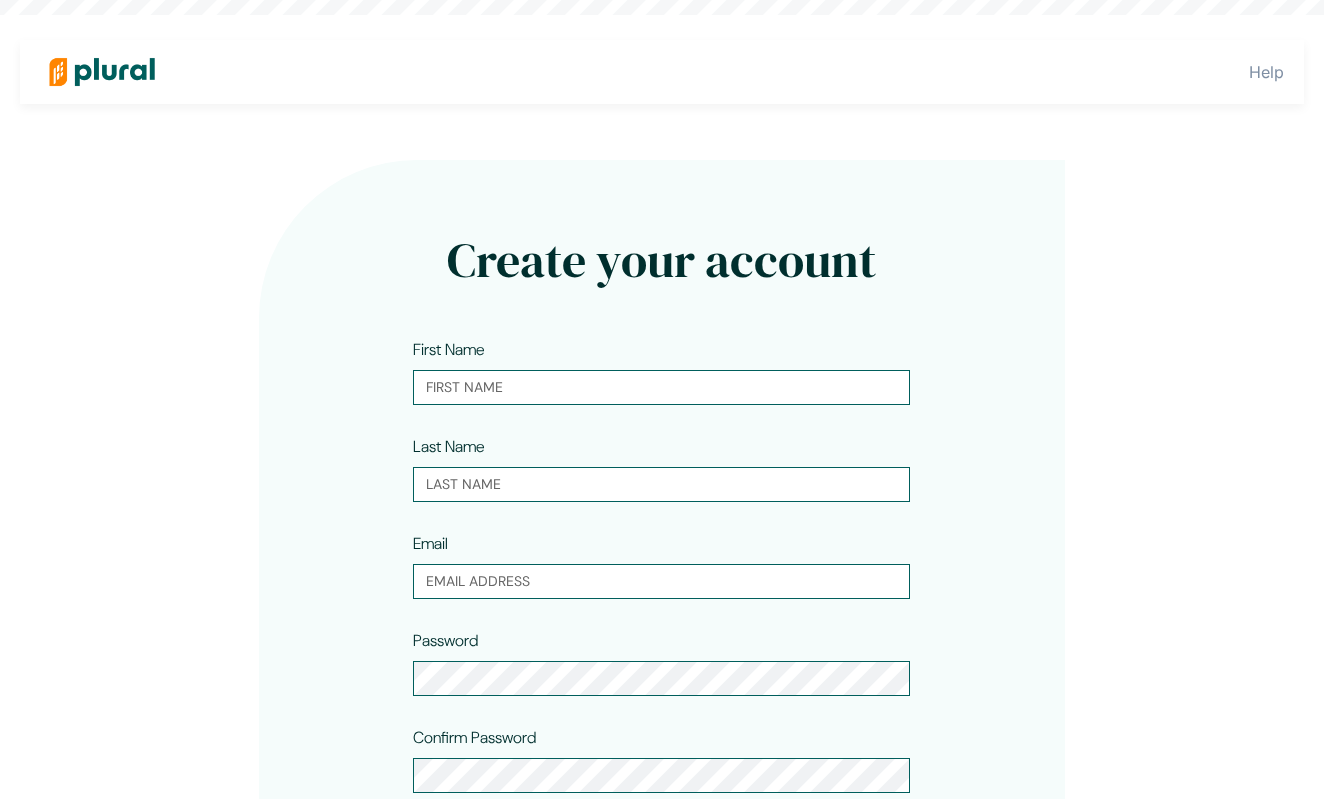 type on "[FIRST]" 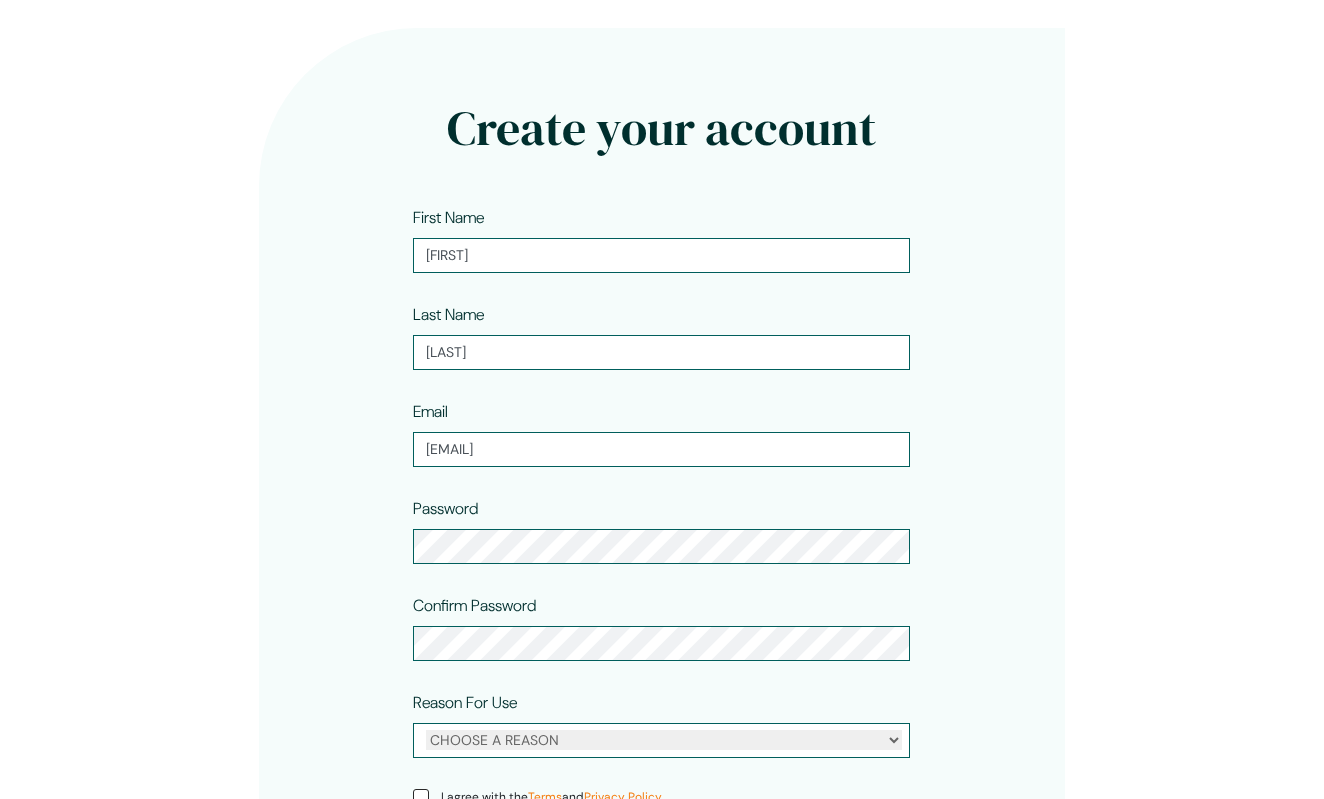 scroll, scrollTop: 137, scrollLeft: 0, axis: vertical 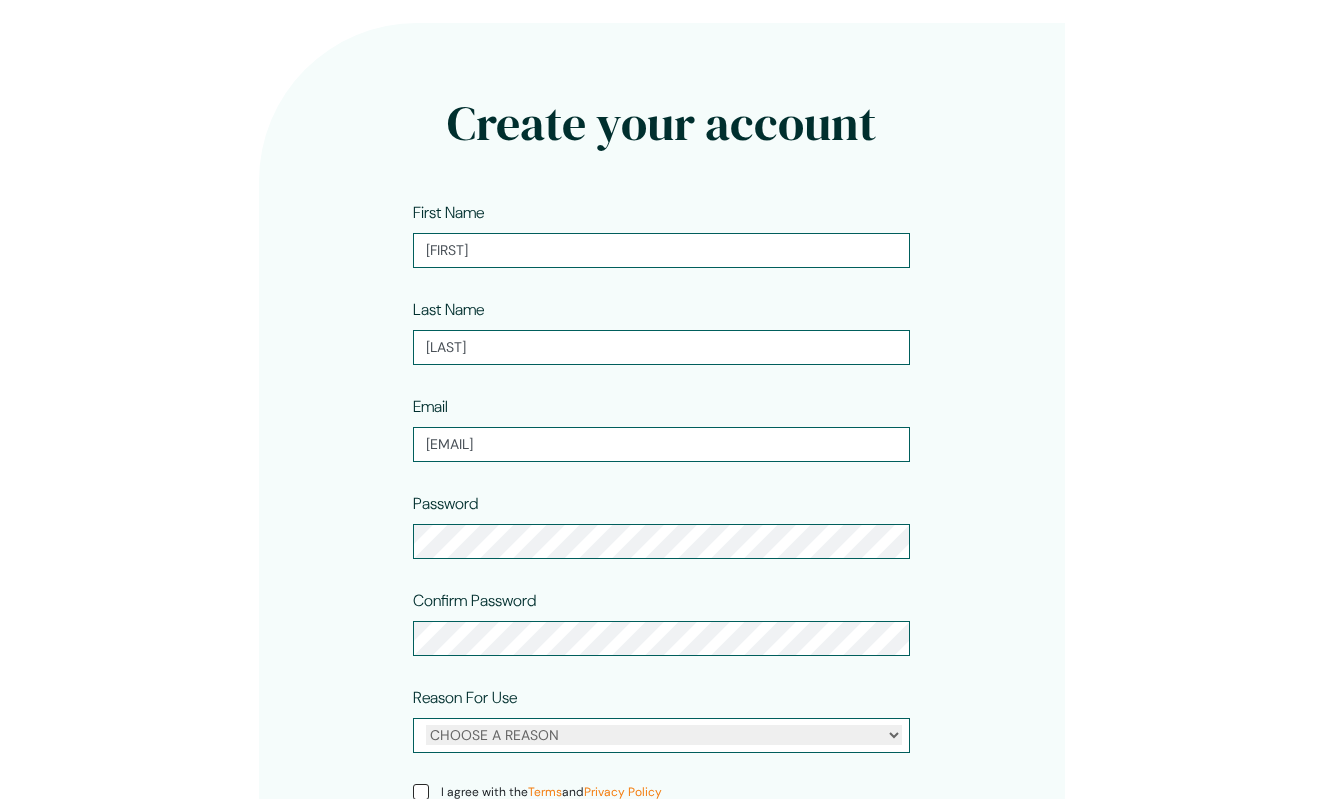 click on "Create your account First Name [FIRST] Last Name [LAST] Email [EMAIL] Password Confirm Password Reason For Use CHOOSE A REASON Personal Professional I agree with the Terms and Privacy Policy Get started →" at bounding box center (662, 501) 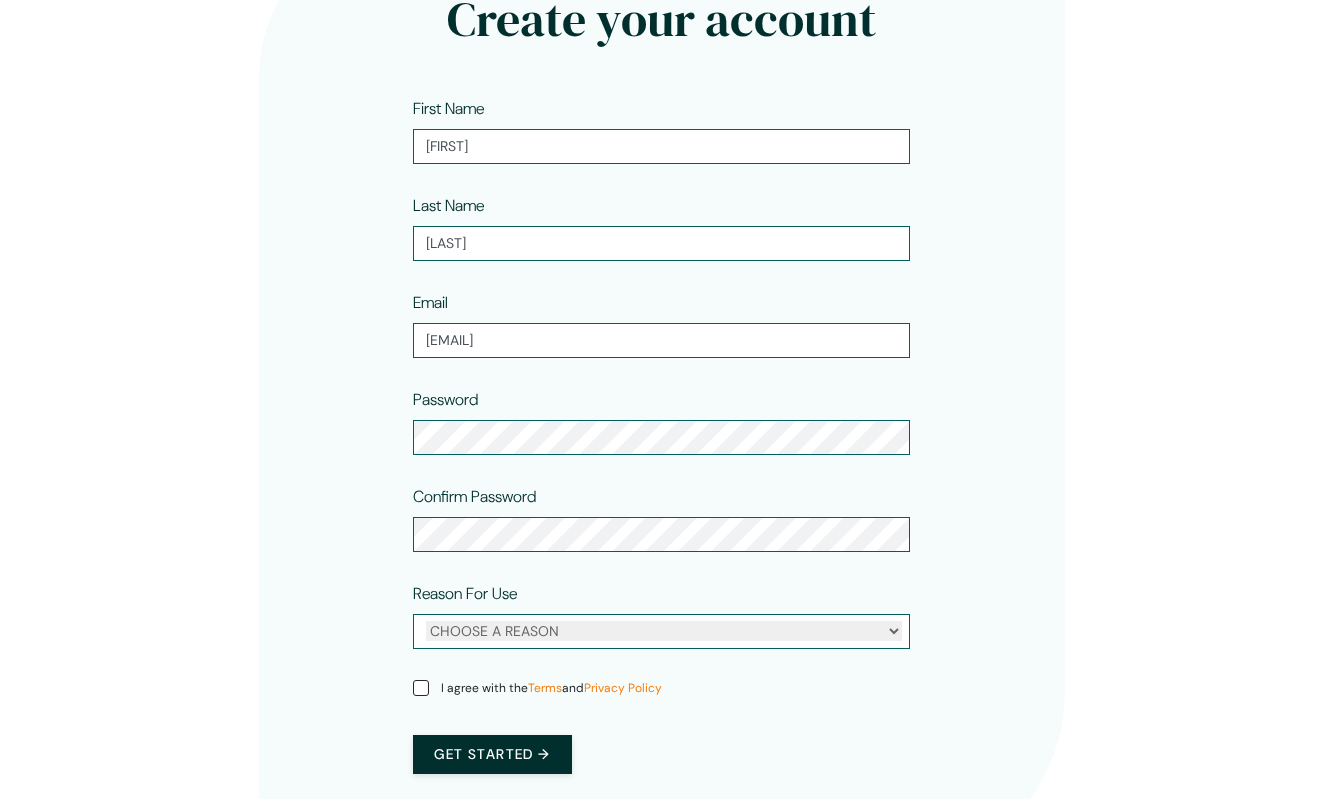 scroll, scrollTop: 249, scrollLeft: 0, axis: vertical 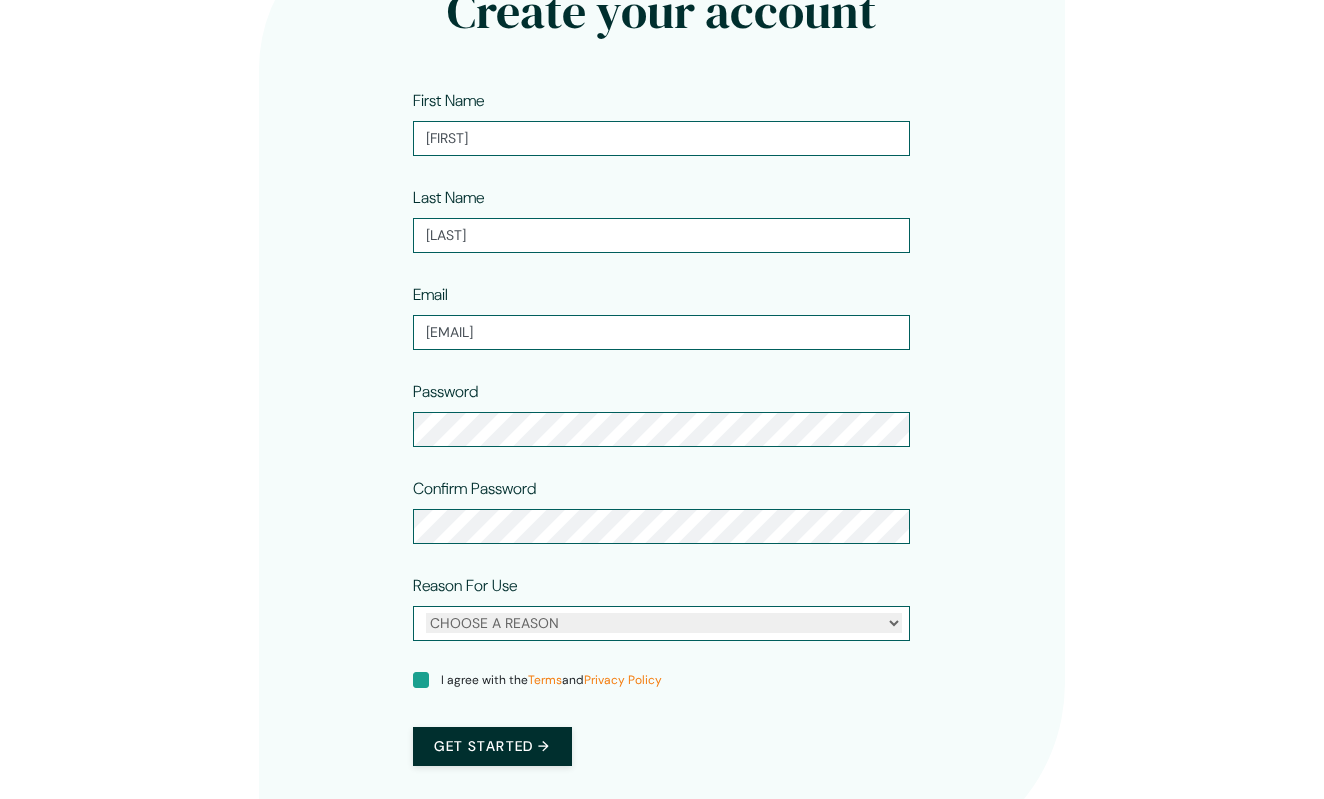 click on "I agree with the  Terms  and  Privacy Policy" at bounding box center (421, 680) 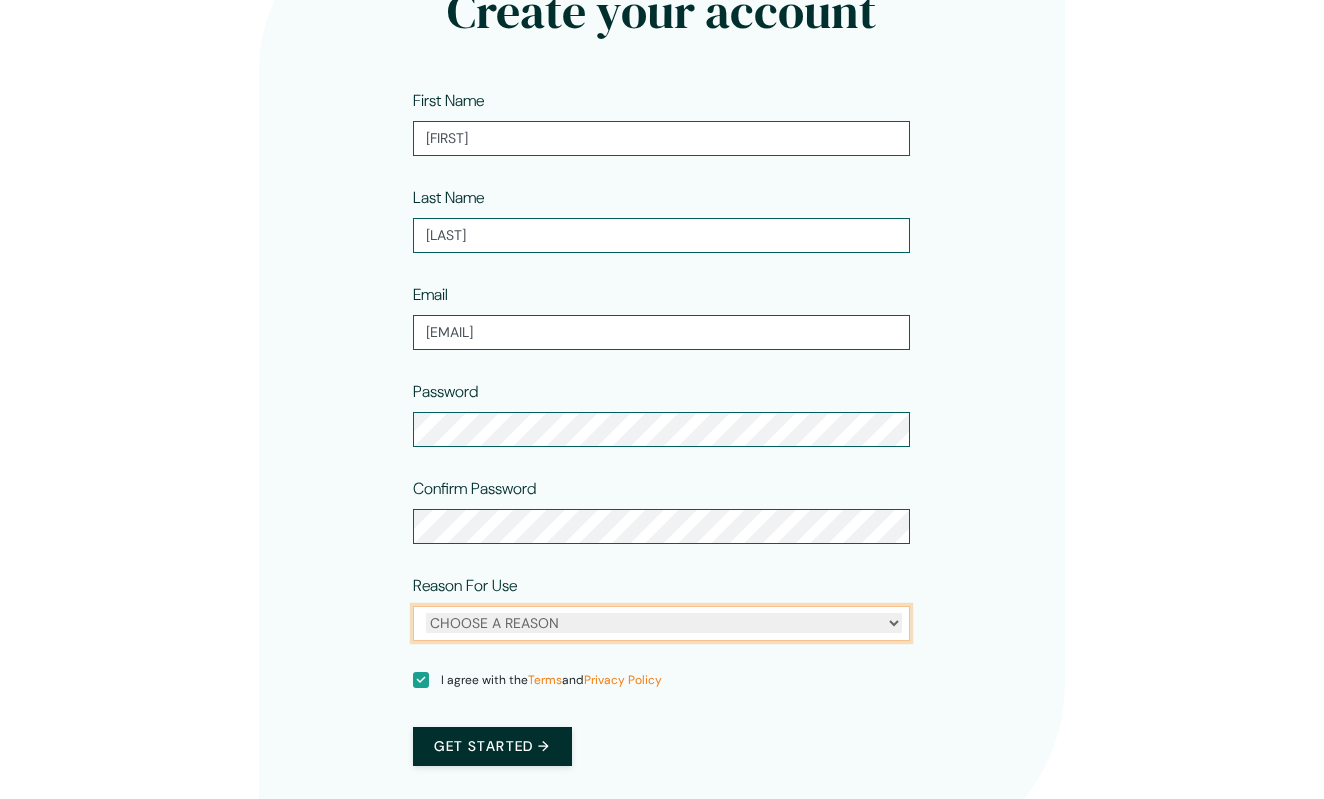 drag, startPoint x: 497, startPoint y: 624, endPoint x: 371, endPoint y: 623, distance: 126.00397 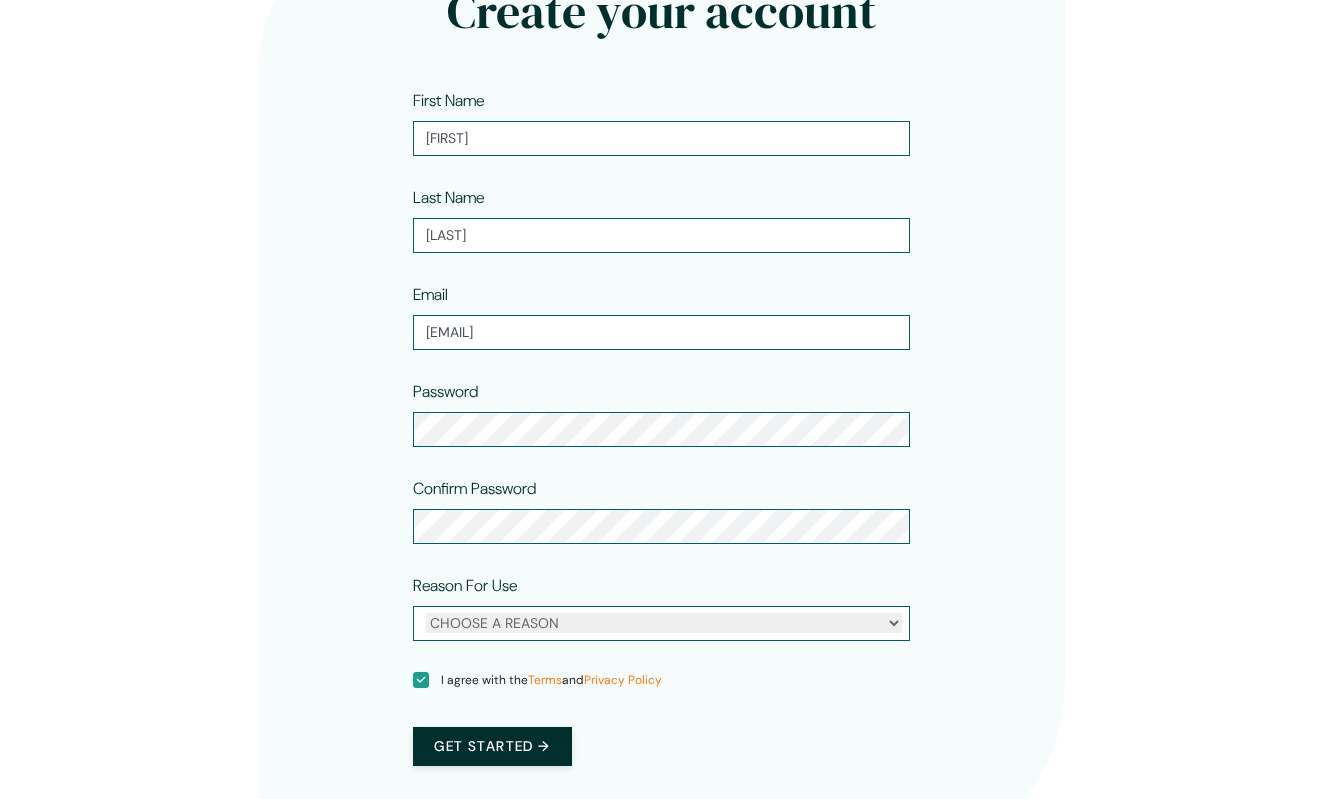 click on "Get started →" at bounding box center (492, 746) 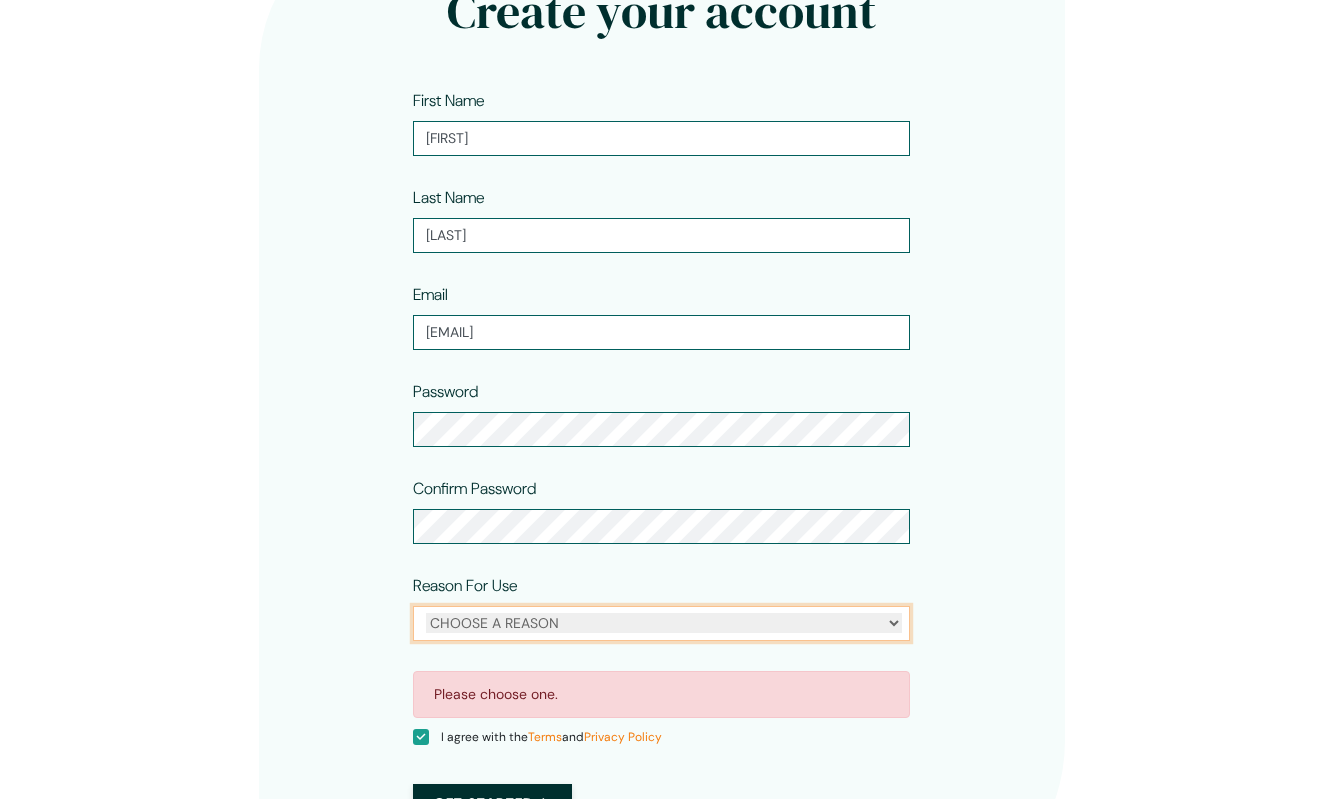 select on "personal" 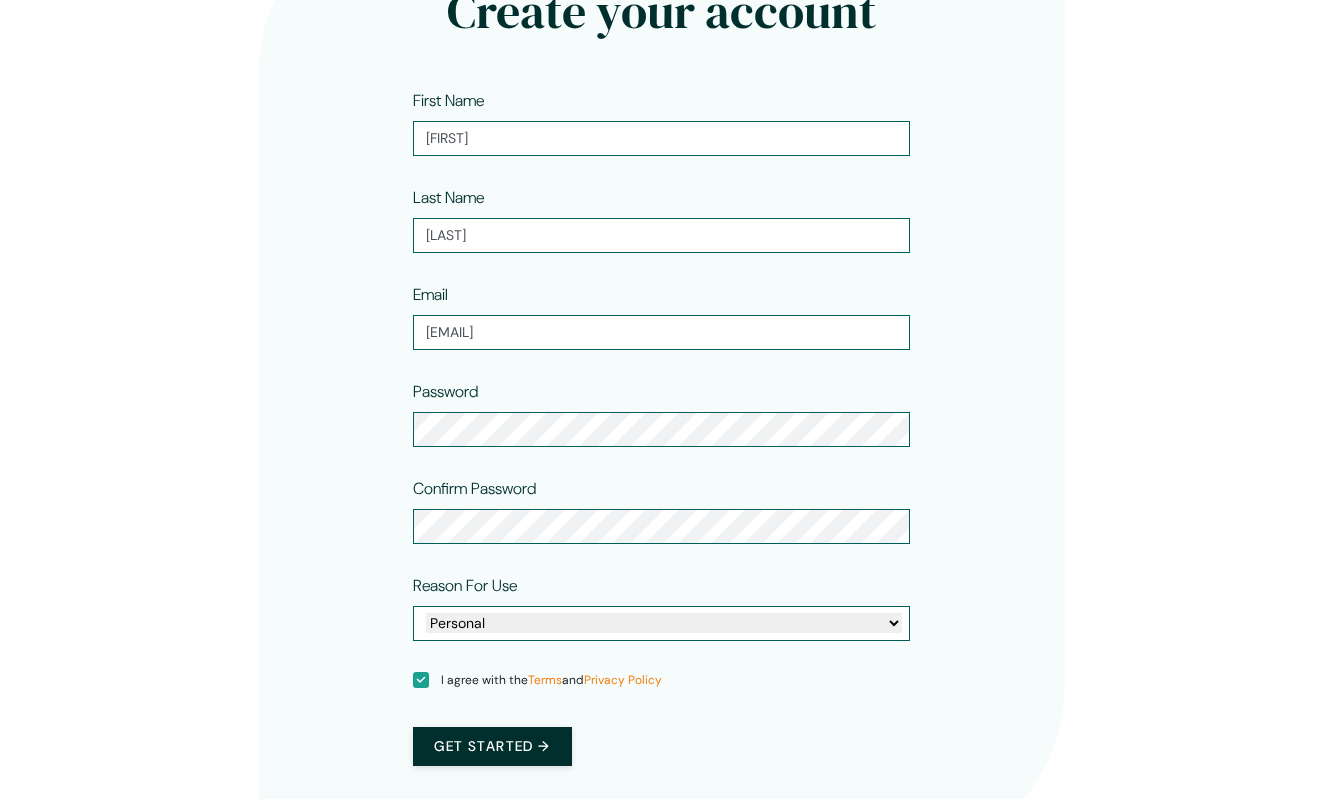 click on "Get started →" at bounding box center [492, 746] 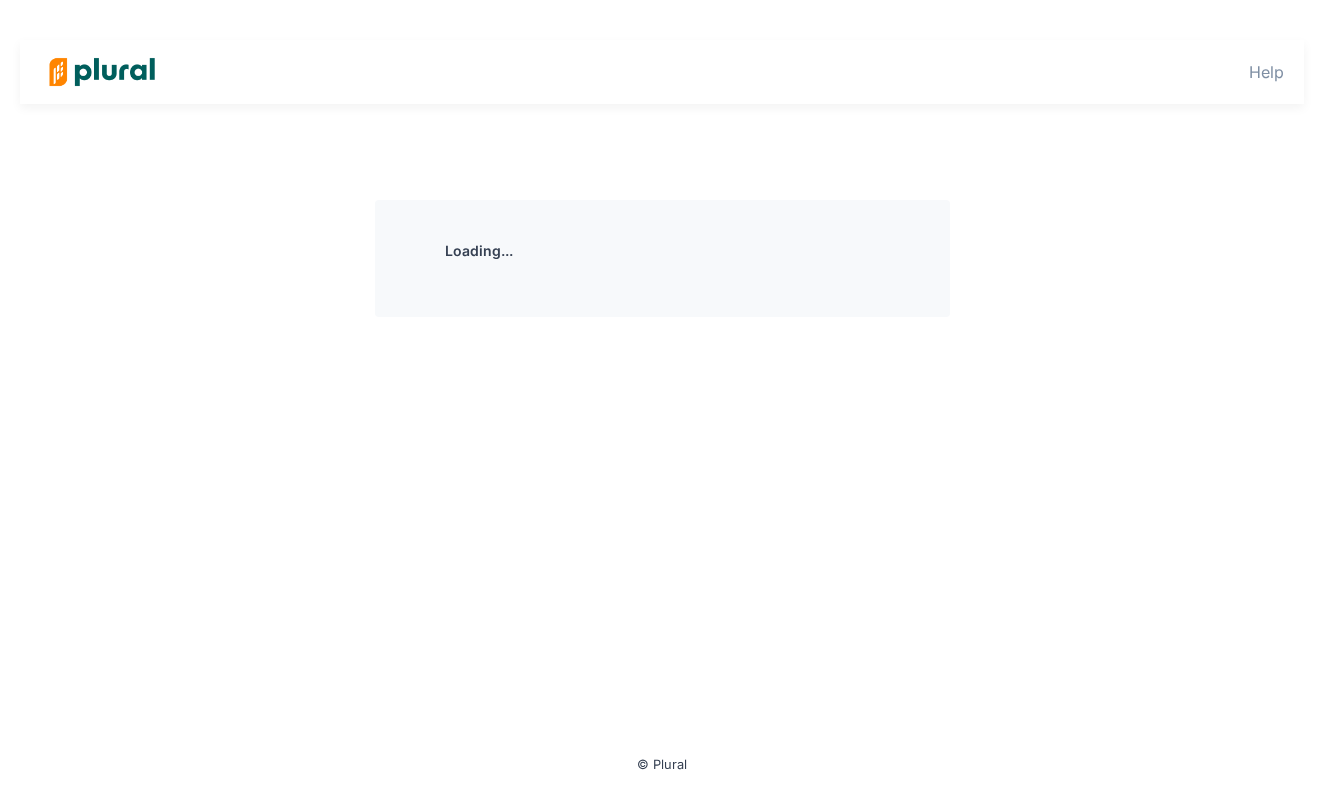 scroll, scrollTop: 0, scrollLeft: 0, axis: both 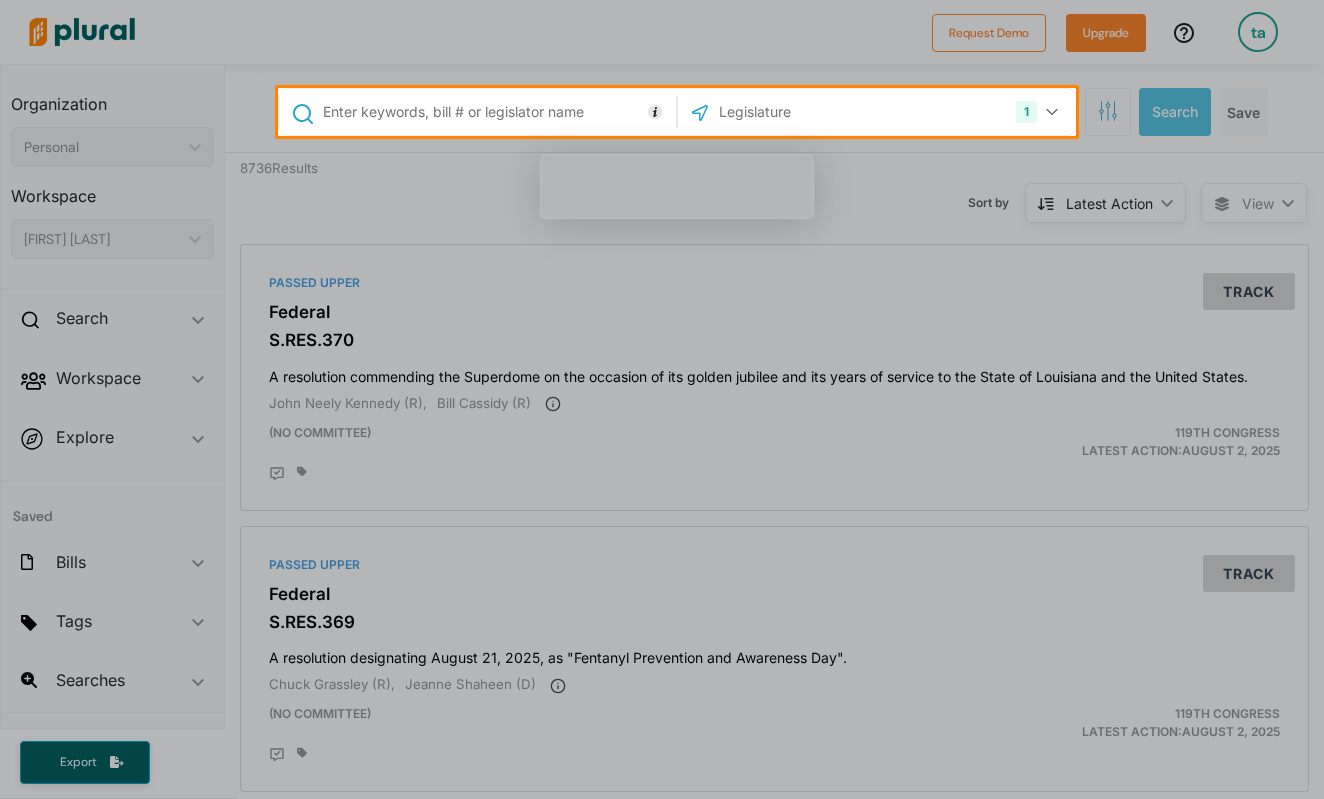 click at bounding box center (496, 112) 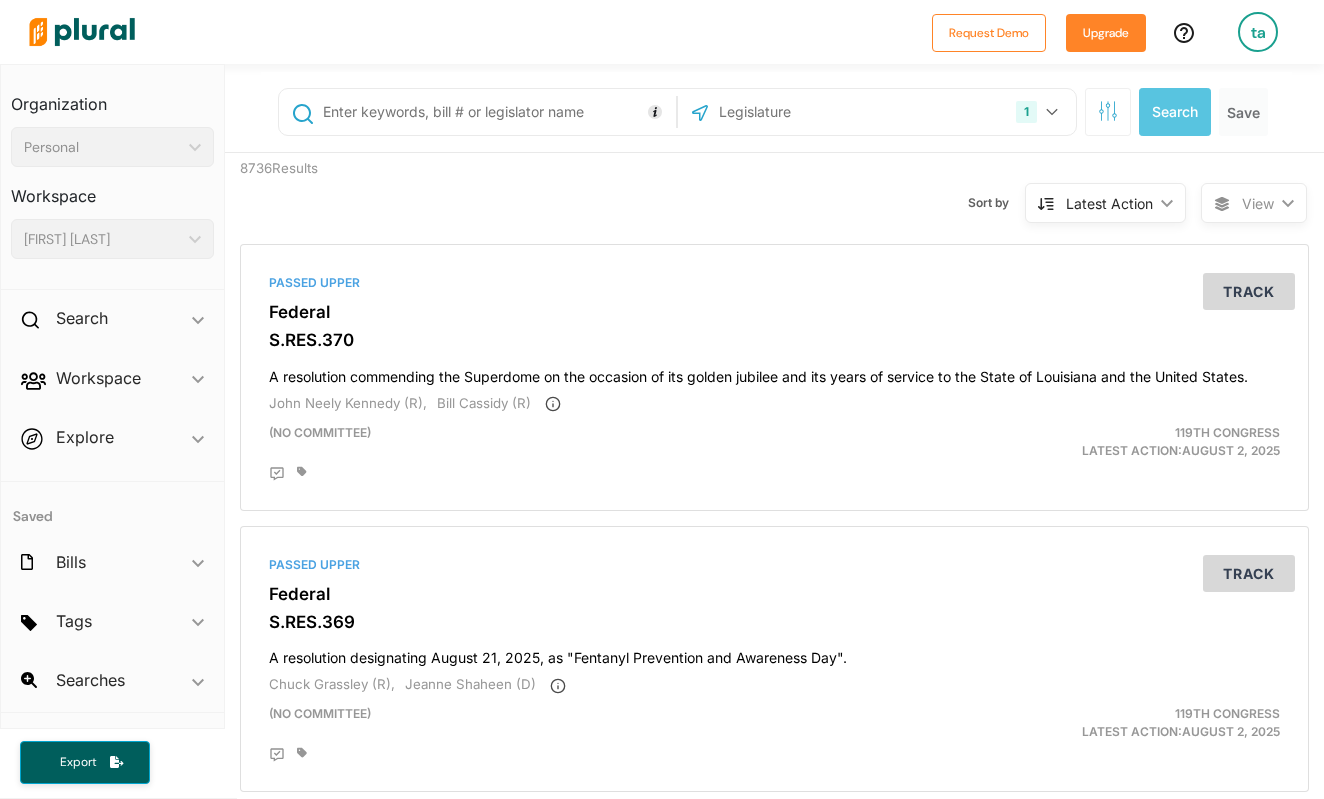 click on "Sort by Latest Action ic_keyboard_arrow_down Relevance Latest Action Latest Action Alphanumerical Alphanumerical" at bounding box center (879, 191) 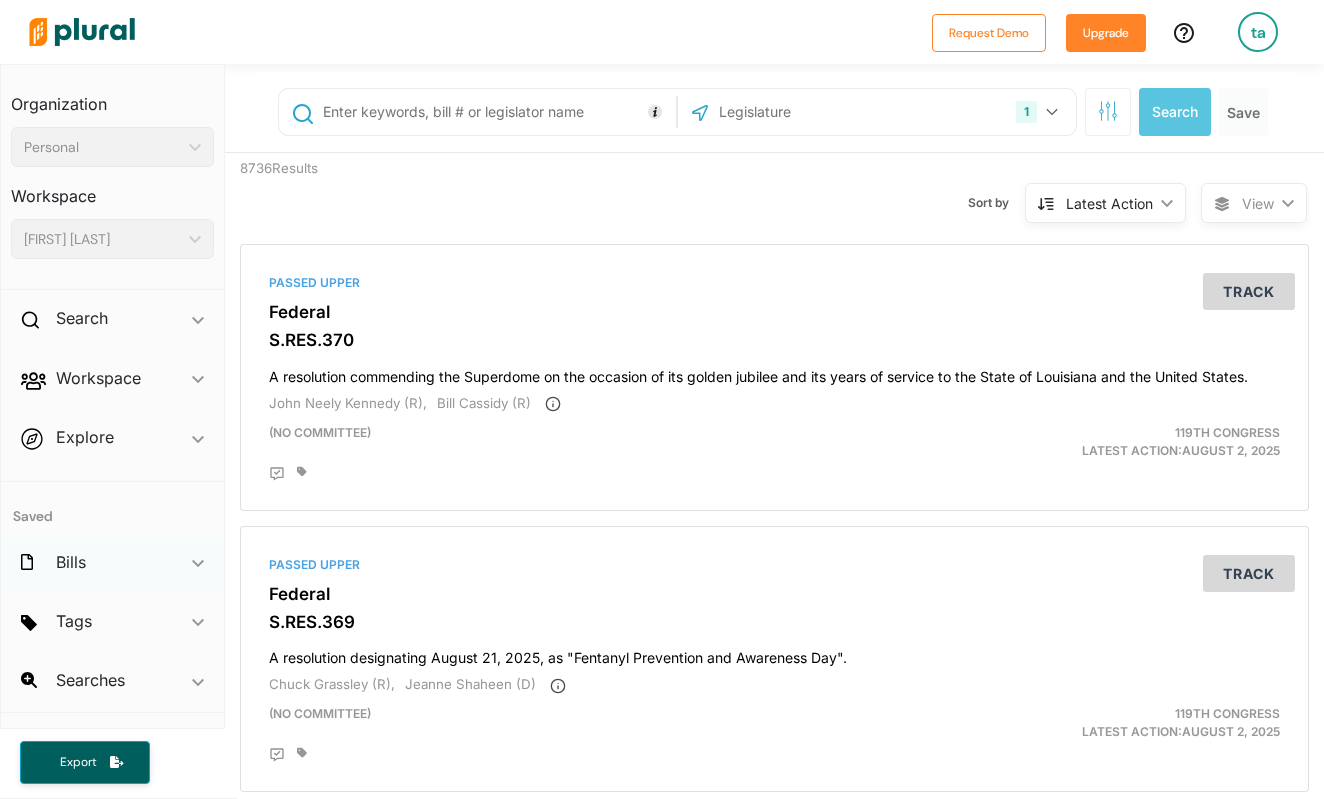scroll, scrollTop: 0, scrollLeft: 0, axis: both 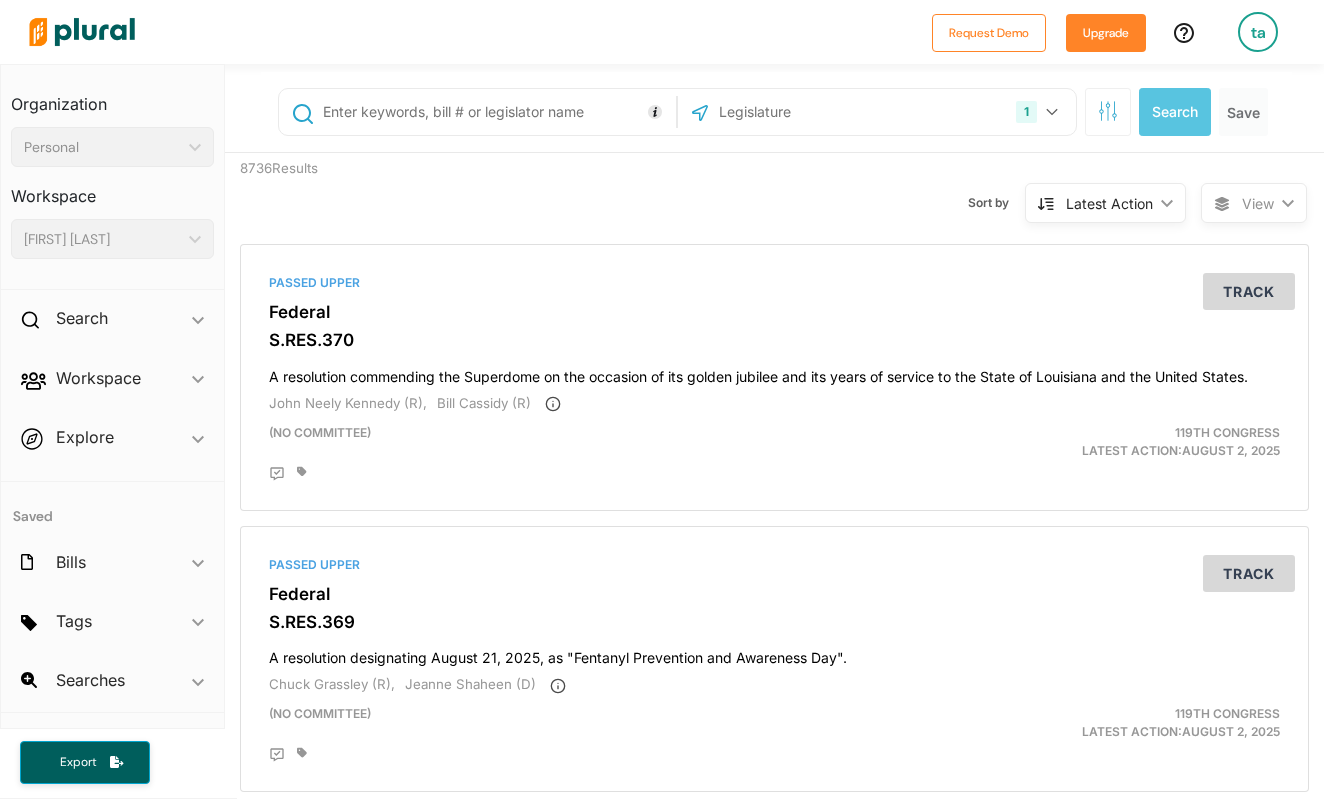 click on "Tags ic_keyboard_arrow_down No tags" at bounding box center [112, 625] 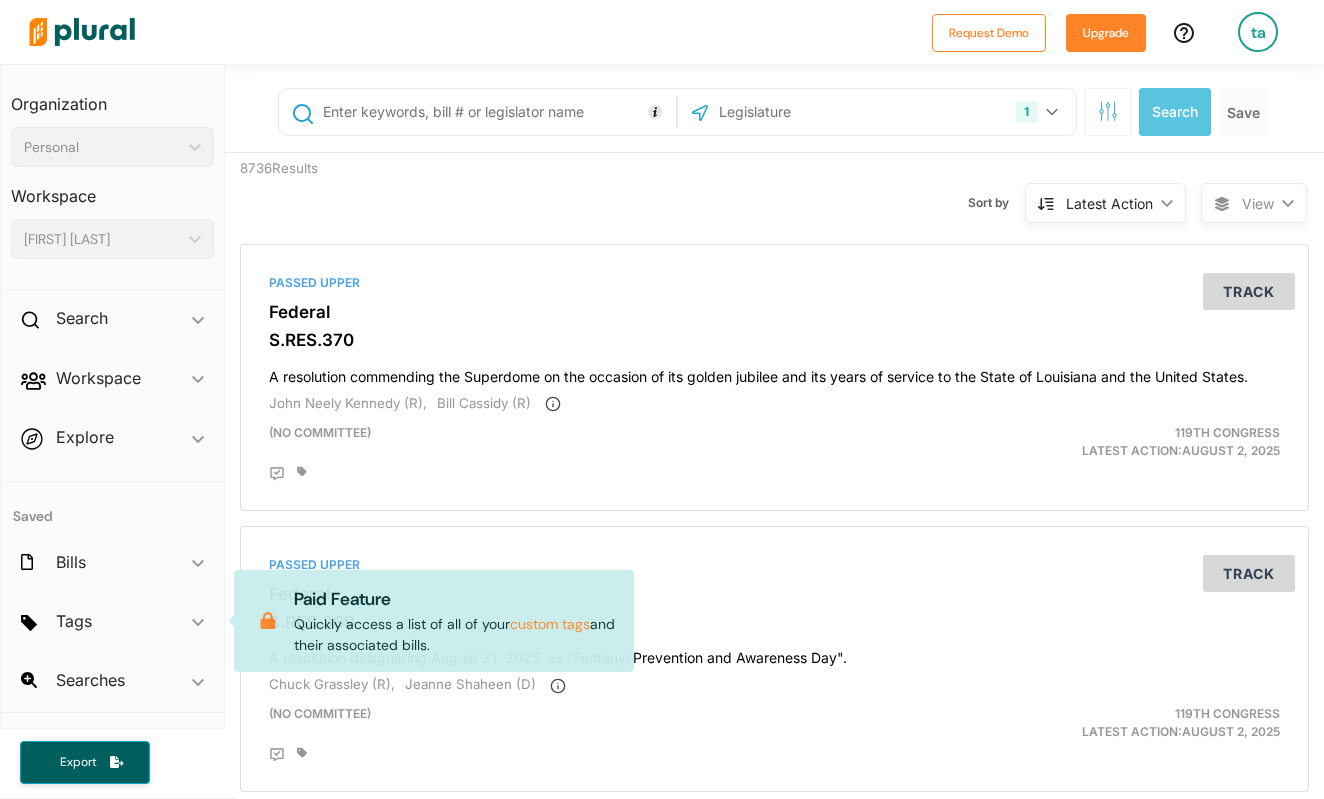 click on "Tags ic_keyboard_arrow_down No tags Paid Feature  Quickly access a list of all of your  custom tags  and their associated bills." at bounding box center [112, 625] 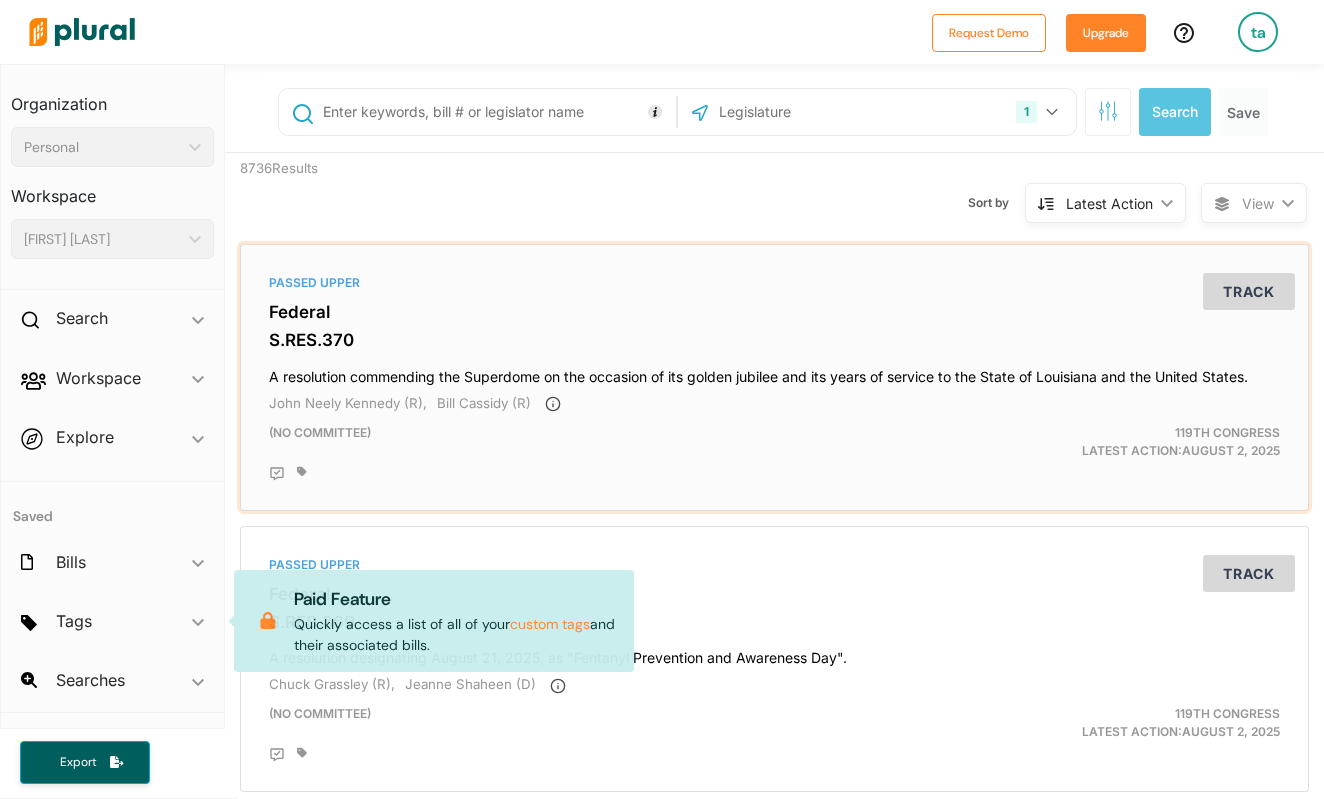 click on "Passed Upper Federal S.RES.370 A resolution commending the Superdome on the occasion of its golden jubilee and its years of service to the State of Louisiana and the United States. [FIRST] [LAST] (R), [FIRST] [LAST] (R) (no committee) 119th Congress Latest Action: August 2, 2025 Track" at bounding box center [774, 377] 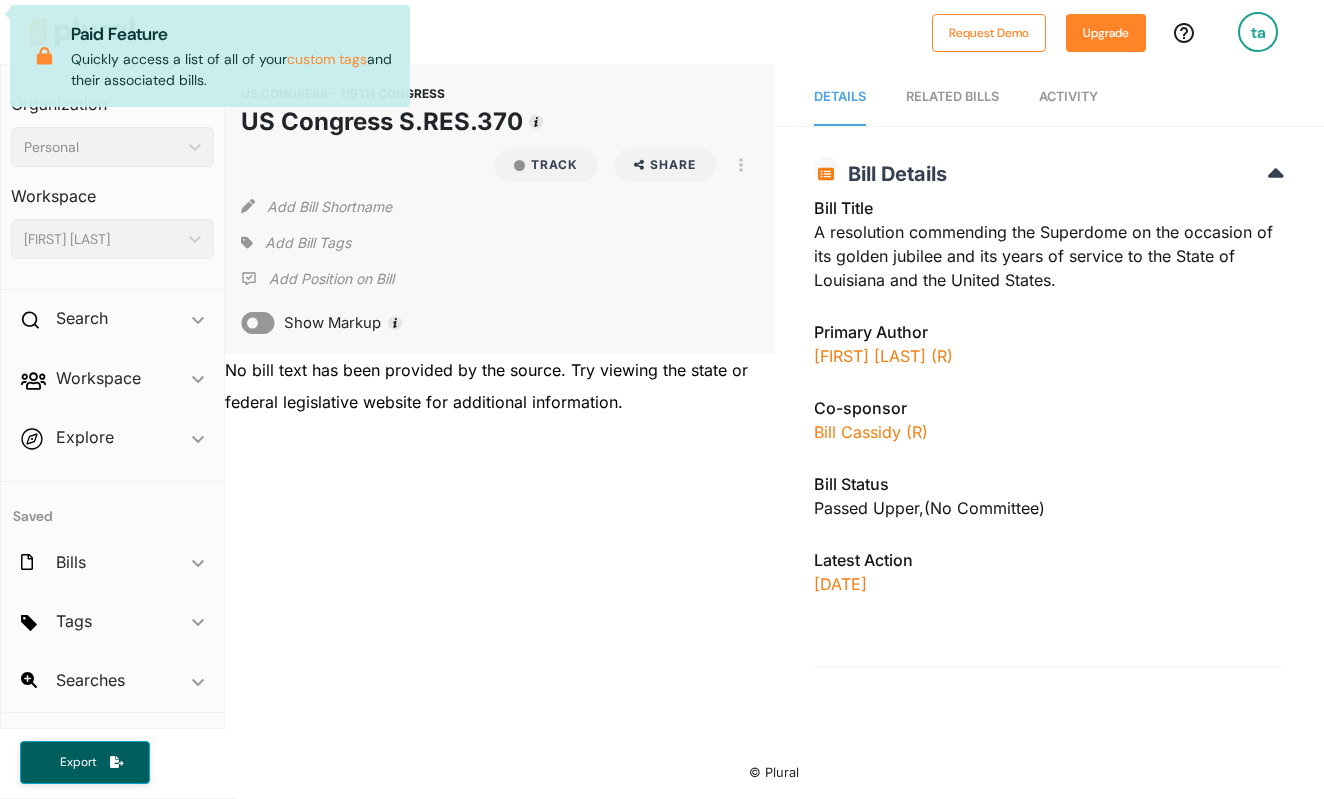 scroll, scrollTop: 0, scrollLeft: 0, axis: both 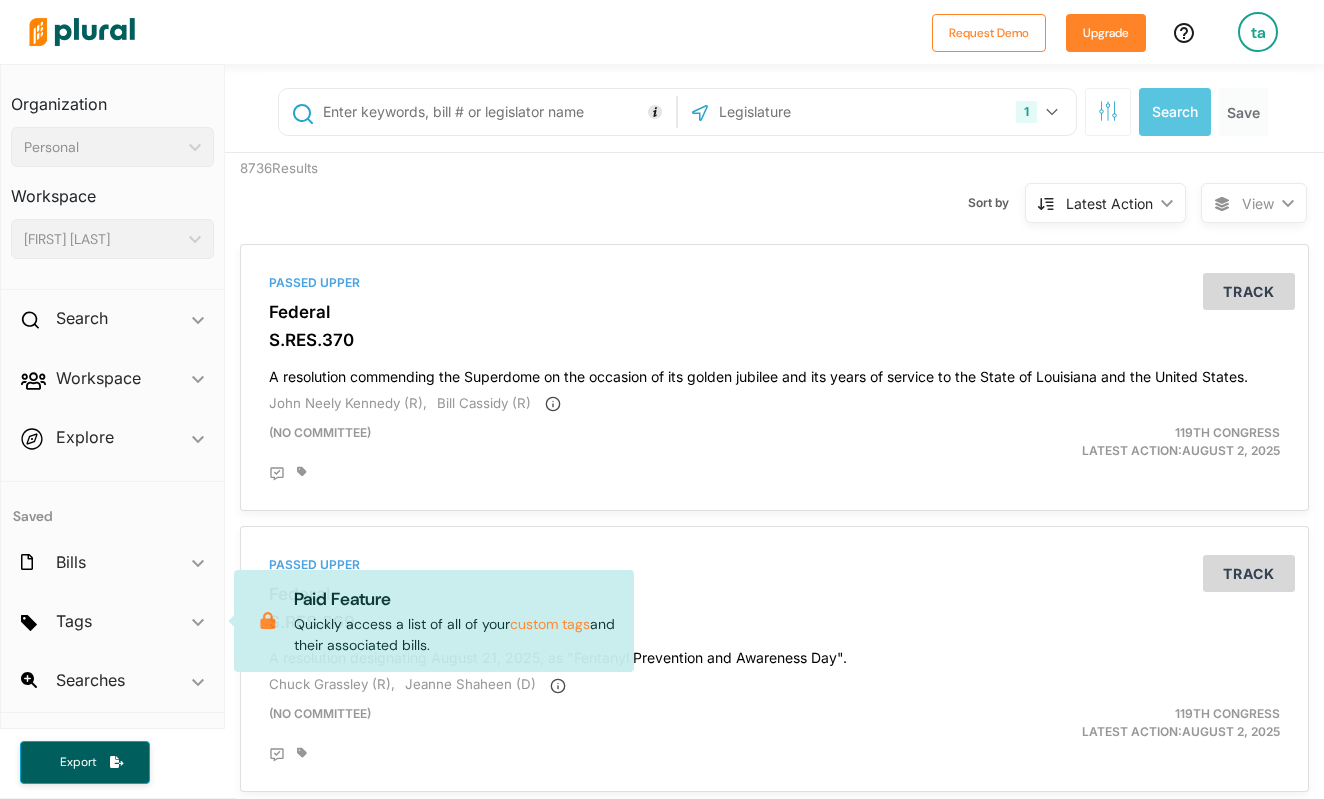 click 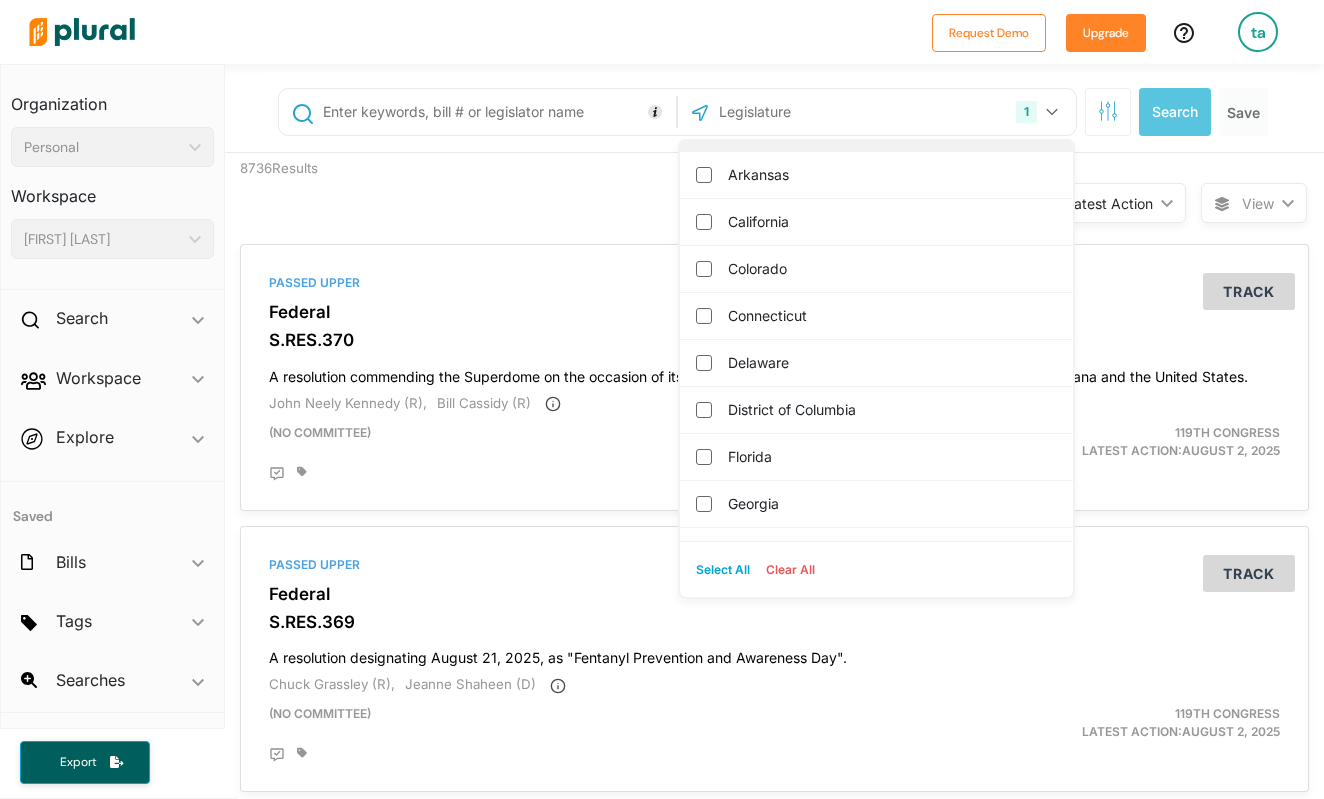 scroll, scrollTop: 179, scrollLeft: 0, axis: vertical 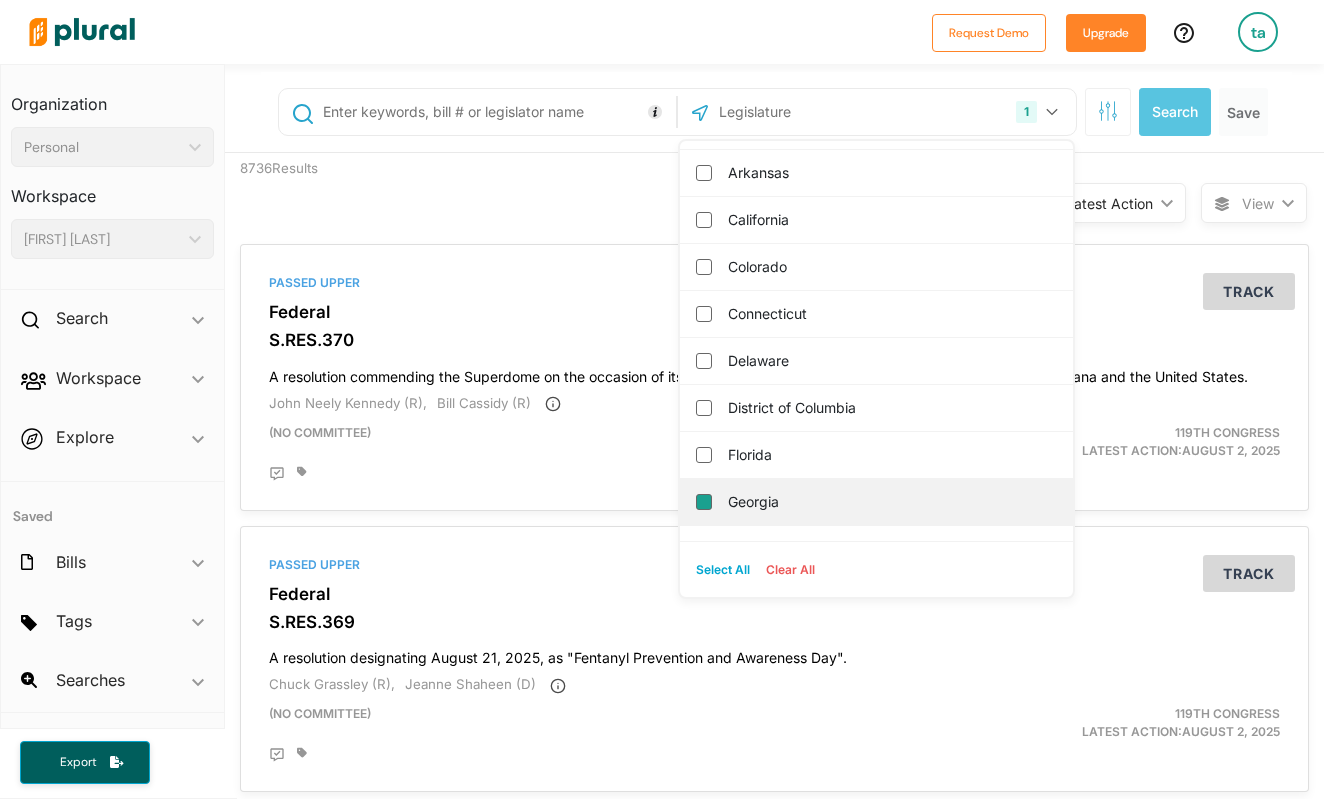 click on "Georgia" at bounding box center (704, 502) 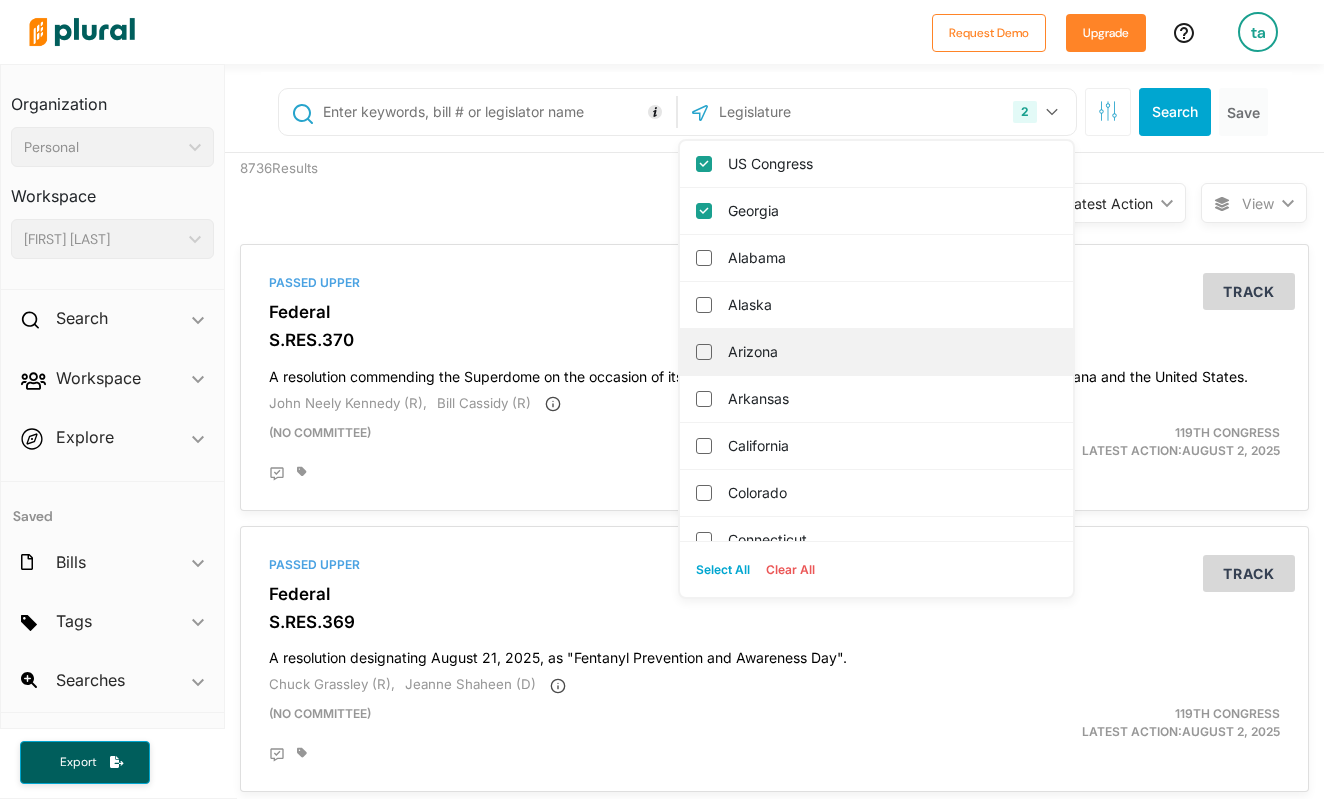 scroll, scrollTop: 0, scrollLeft: 0, axis: both 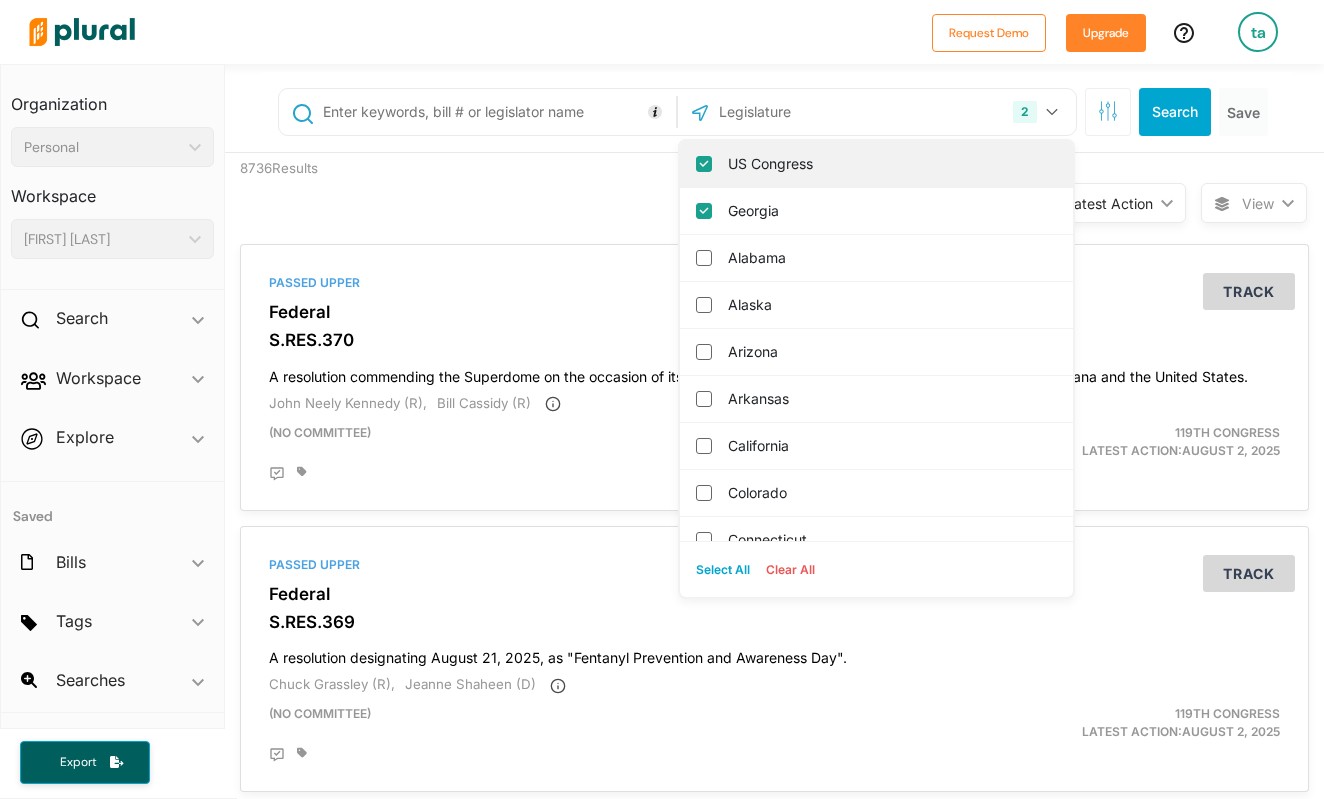click on "US Congress" at bounding box center (704, 164) 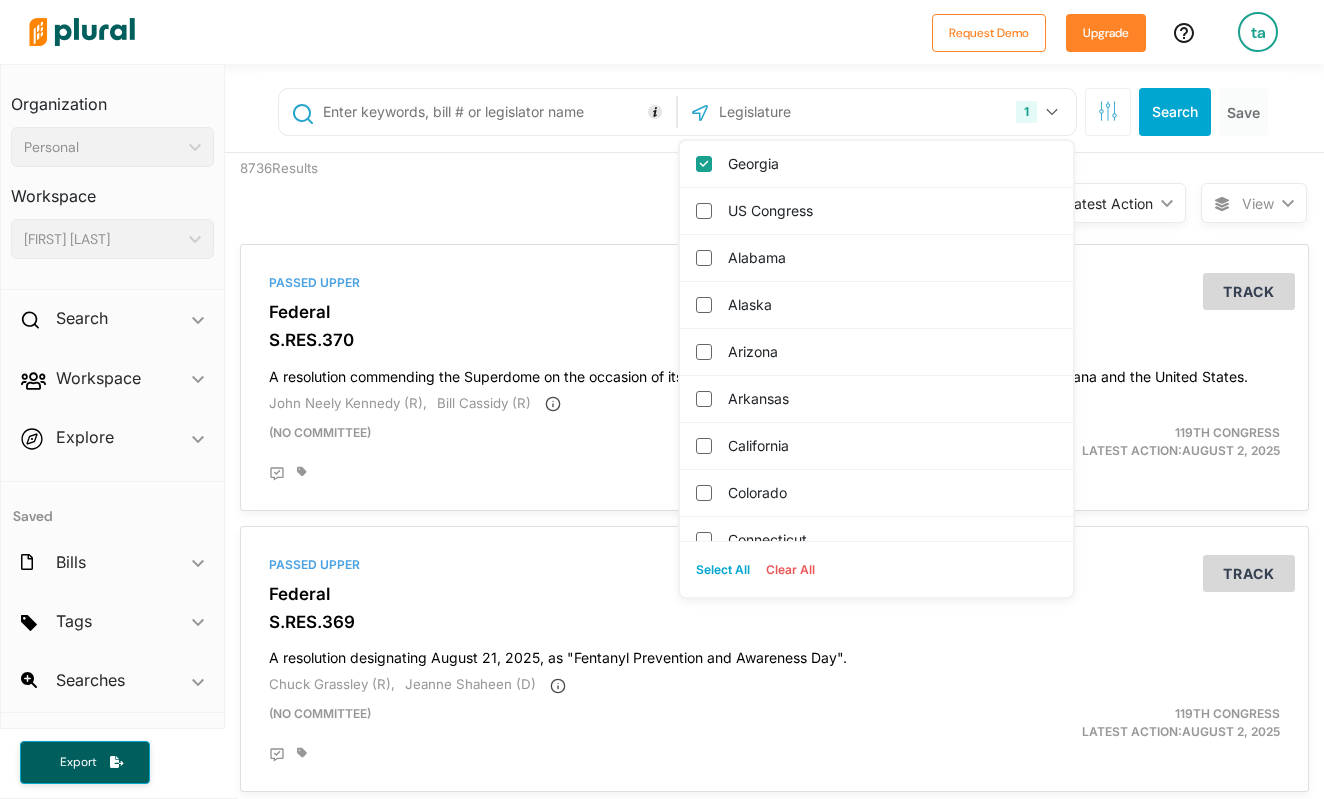 click on "Sort by Latest Action ic_keyboard_arrow_down Relevance Latest Action Latest Action Alphanumerical Alphanumerical" at bounding box center (879, 191) 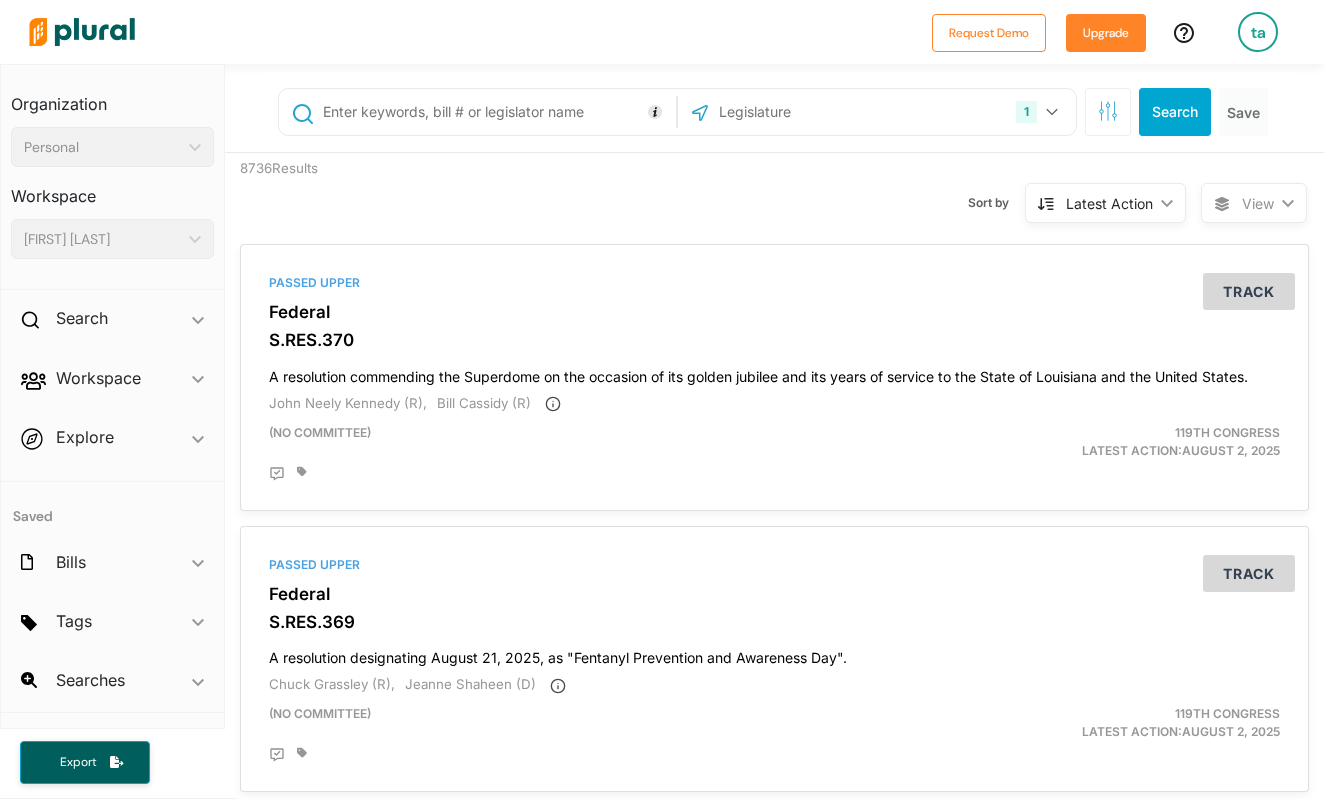 click on "Search" at bounding box center [1175, 112] 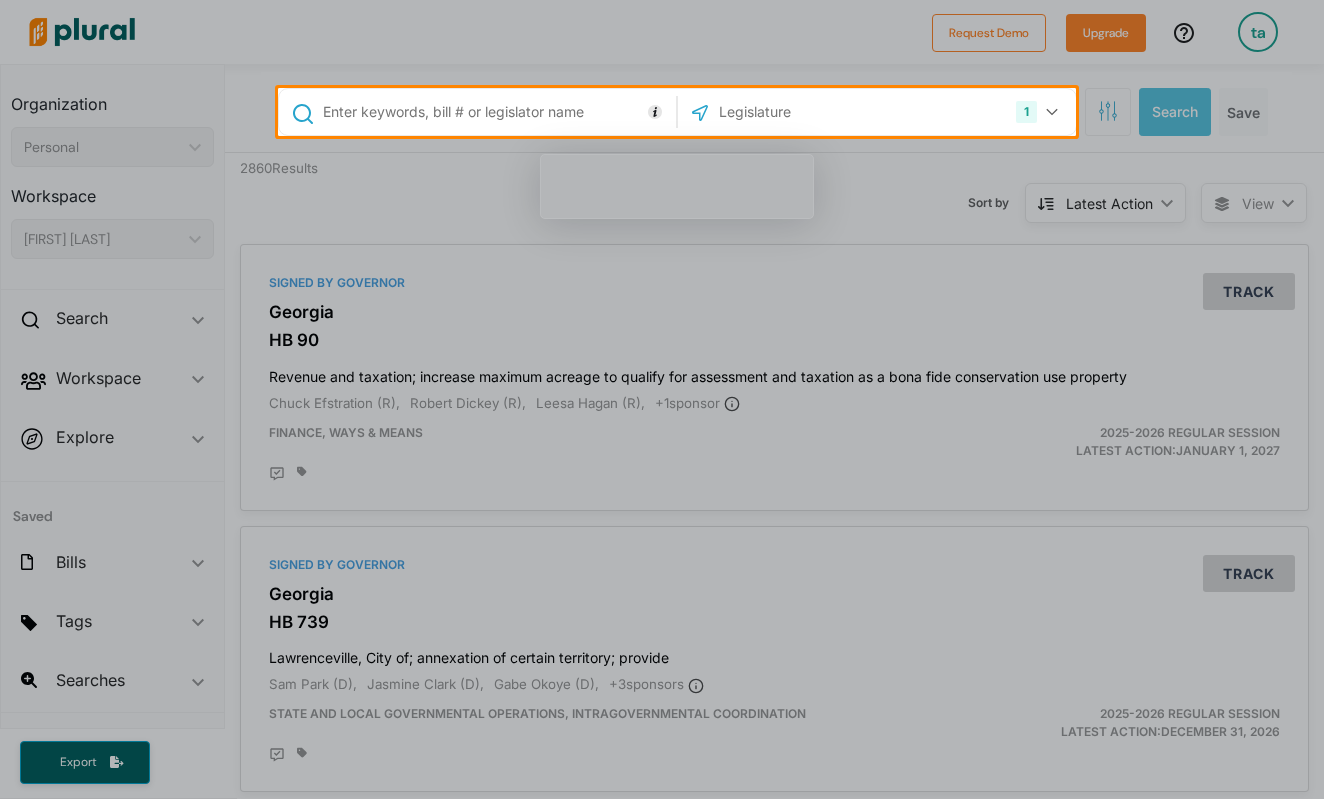 click at bounding box center (496, 112) 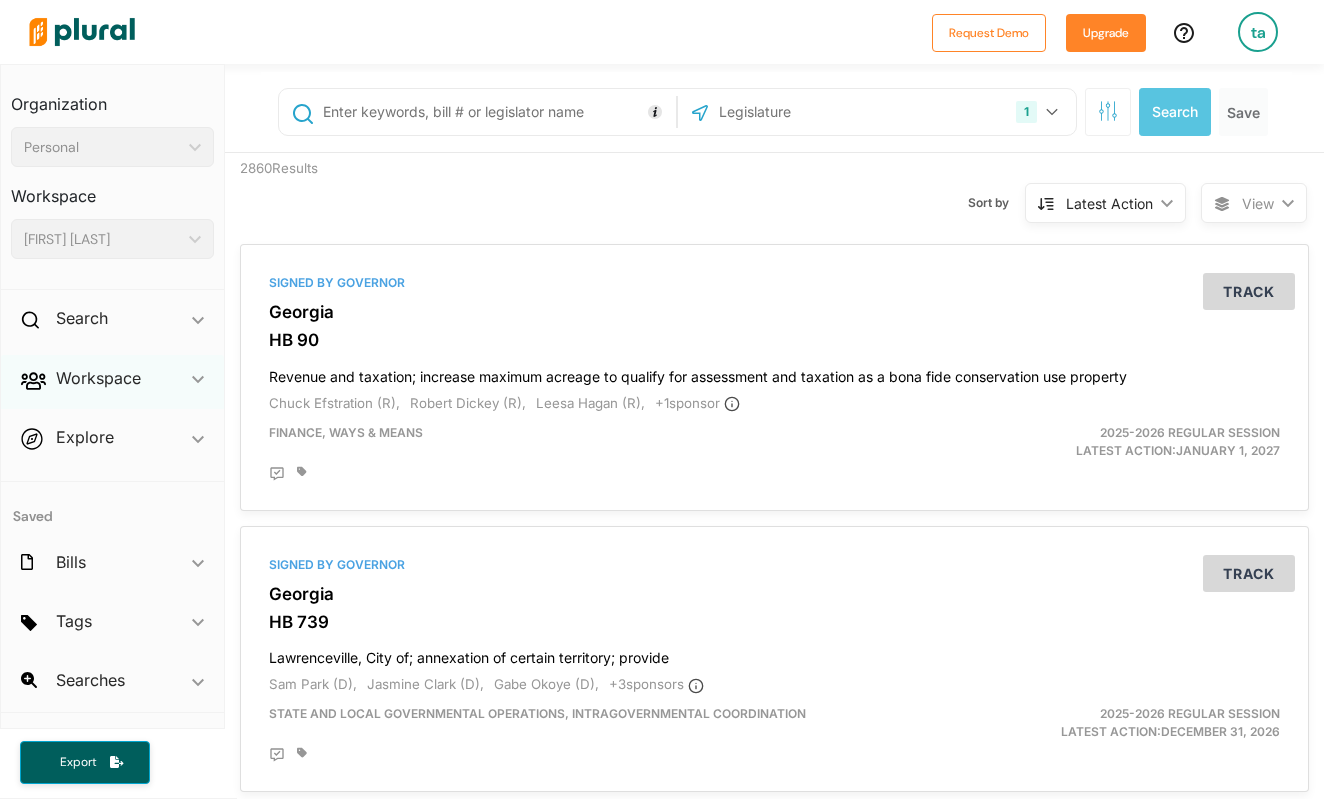 click 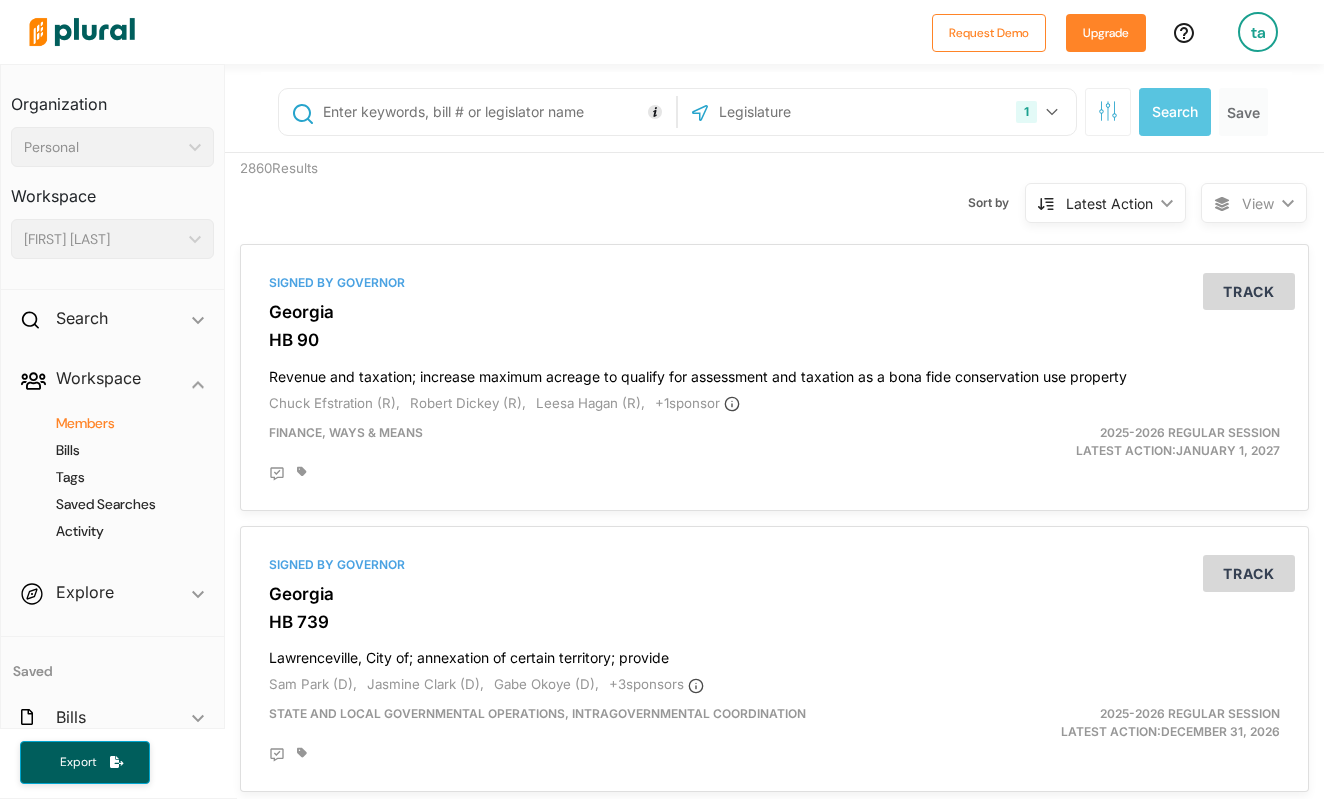 click on "Members" at bounding box center (117, 423) 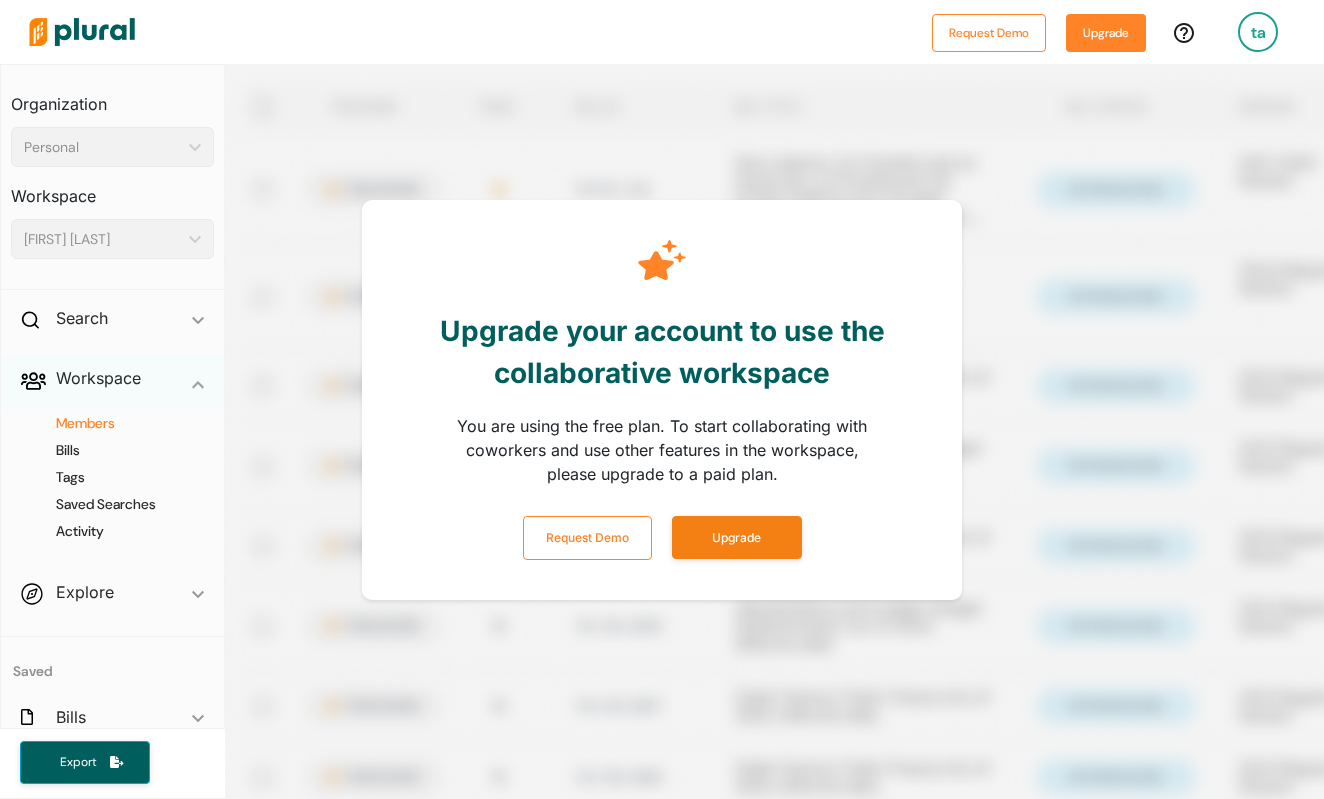 click 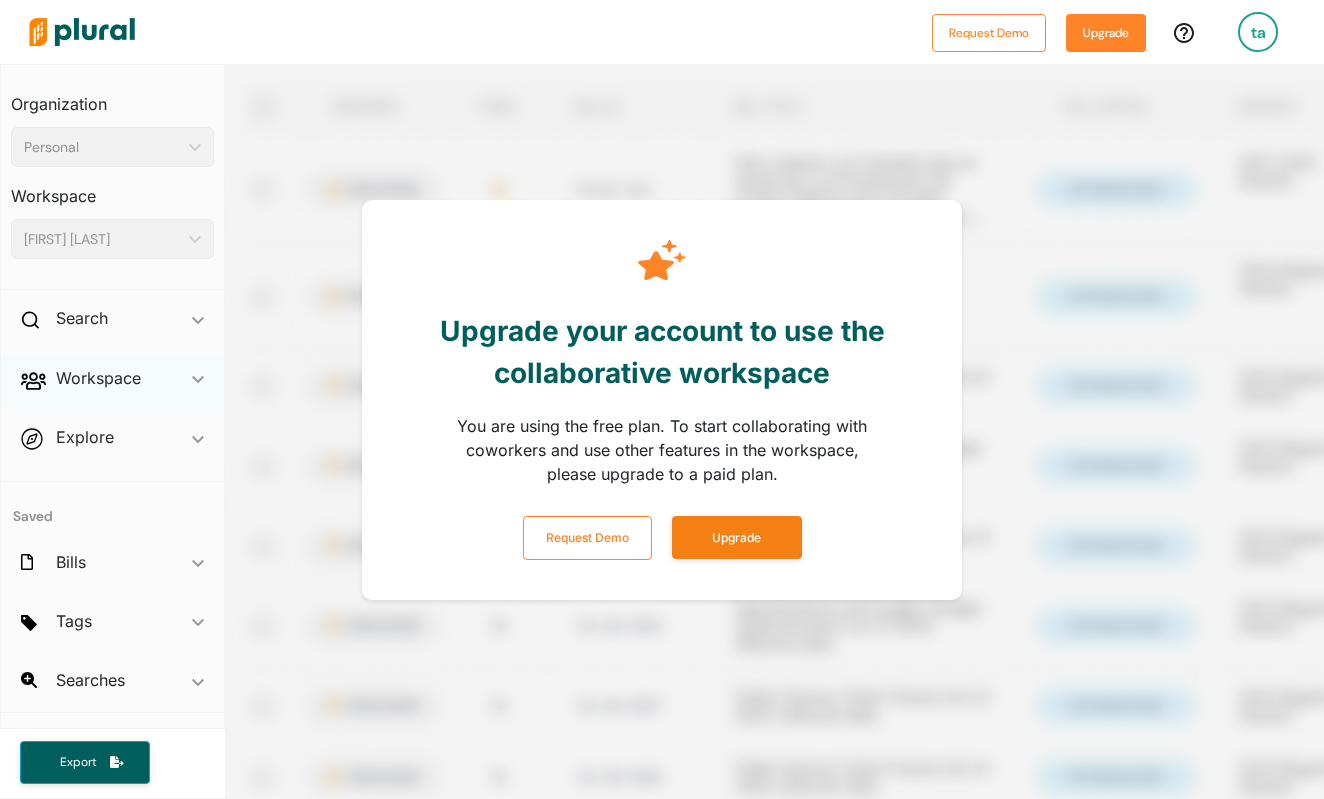 click on "ic_keyboard_arrow_down" 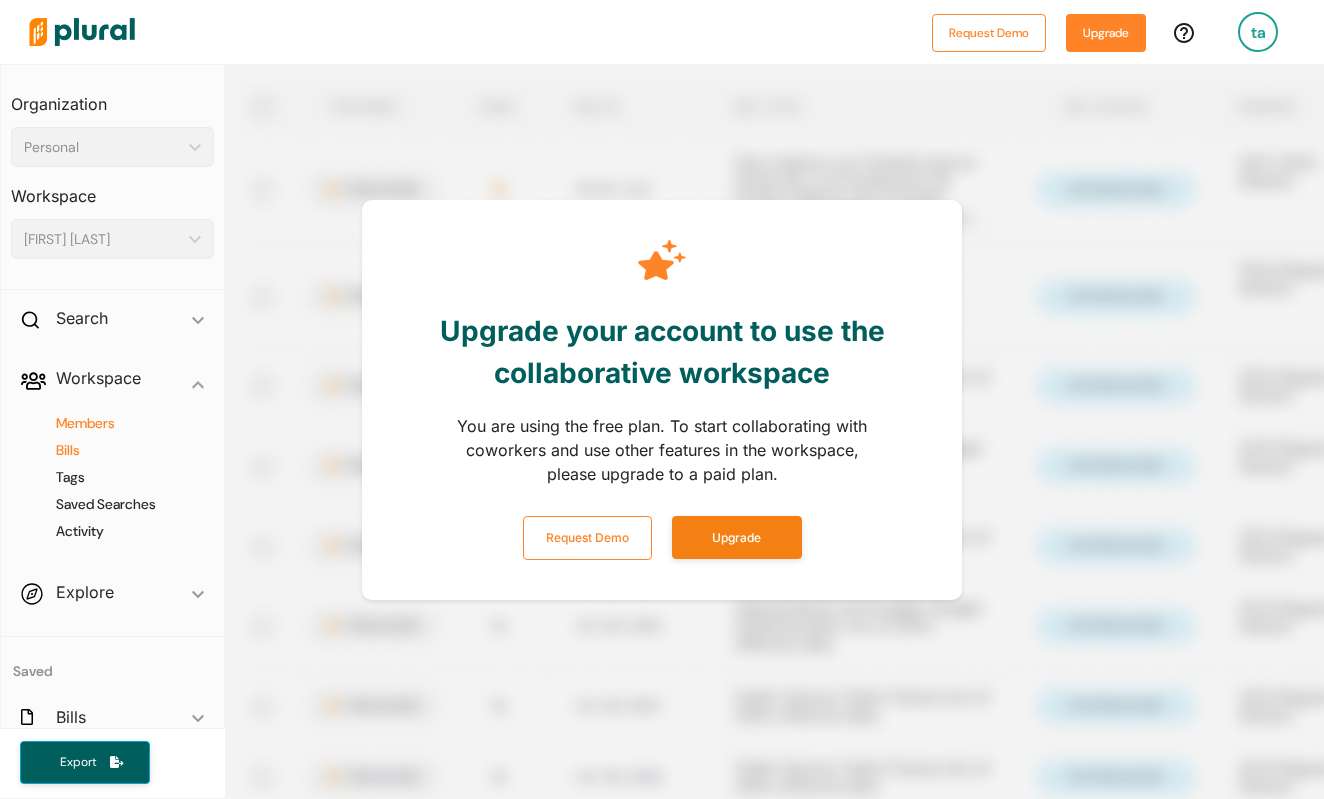 click on "Bills" at bounding box center [117, 450] 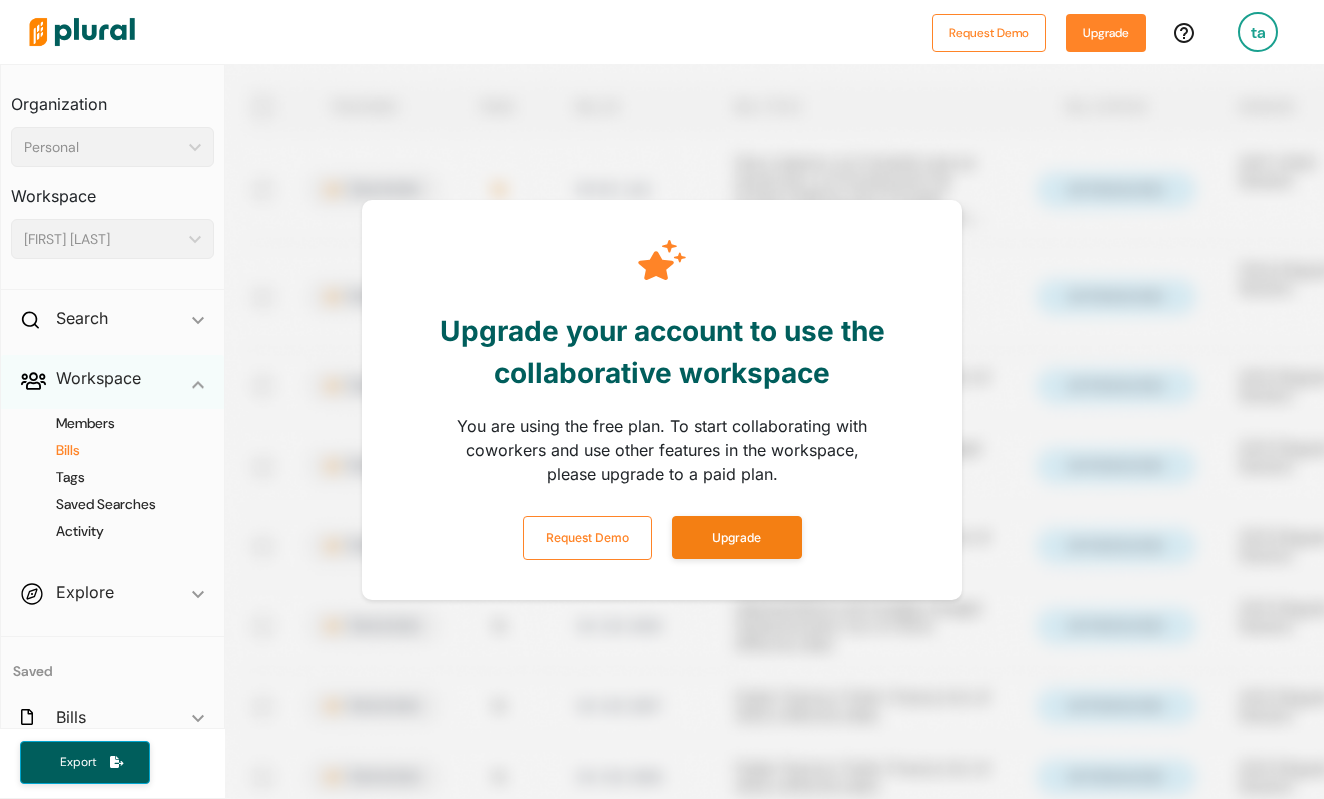 click on "ic_keyboard_arrow_down" 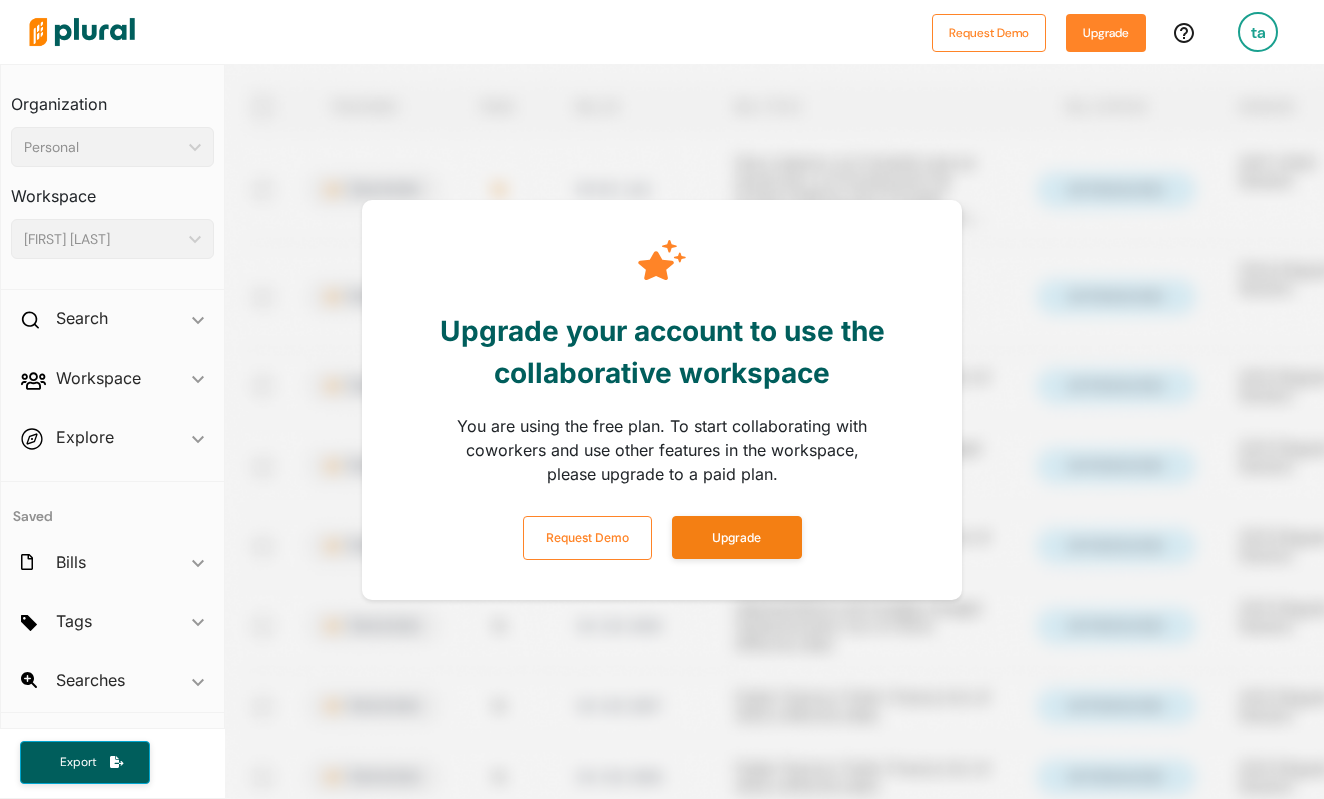 click on "Explore ic_keyboard_arrow_down Overview" at bounding box center [112, 441] 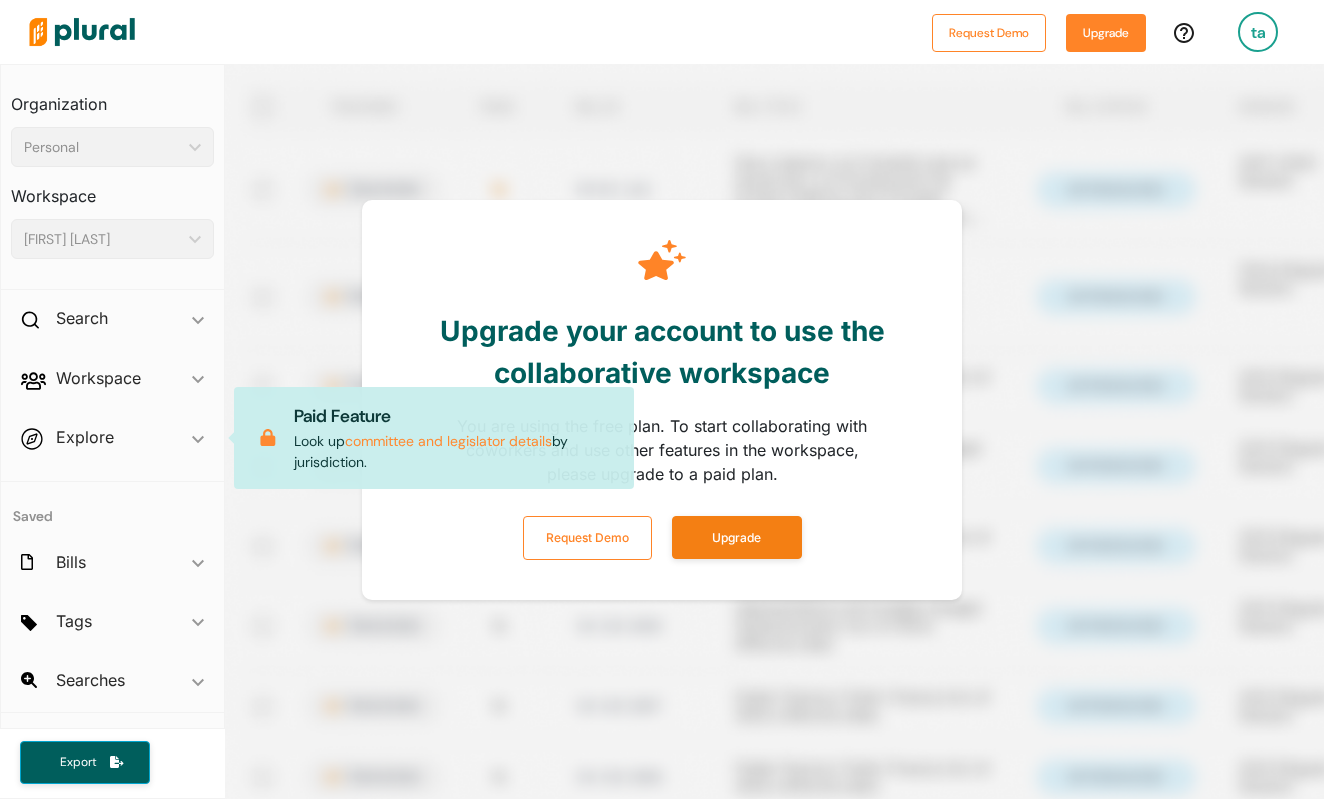click on "Explore ic_keyboard_arrow_down Overview Paid Feature  Look up  committee and legislator details  by jurisdiction." at bounding box center (112, 441) 